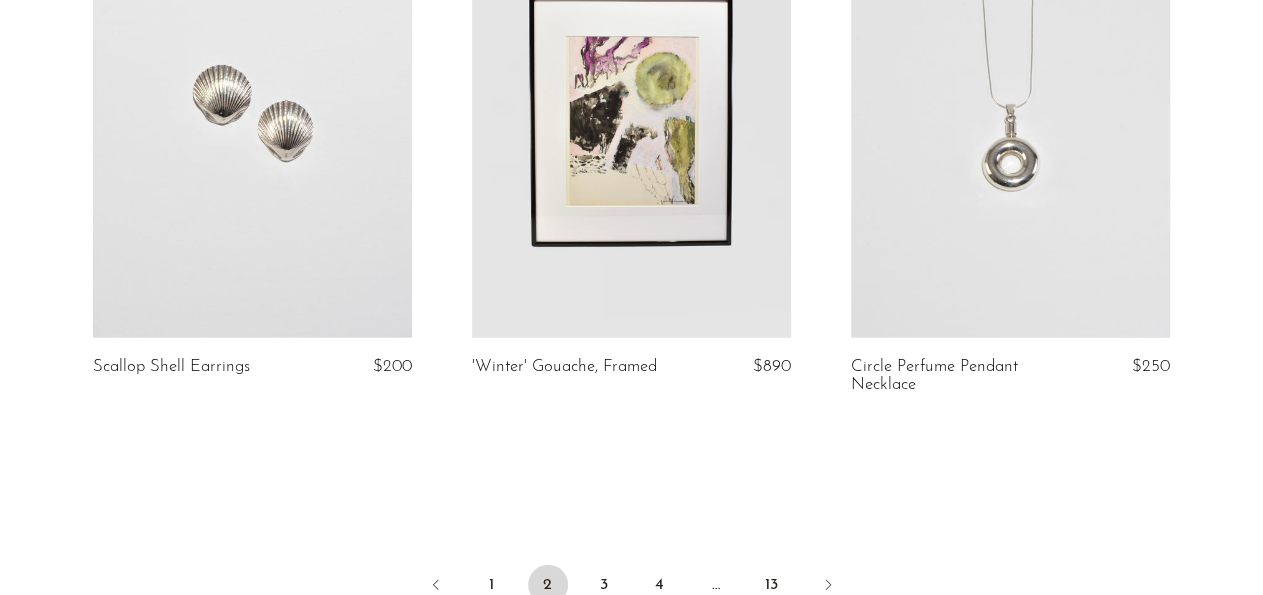scroll, scrollTop: 6344, scrollLeft: 0, axis: vertical 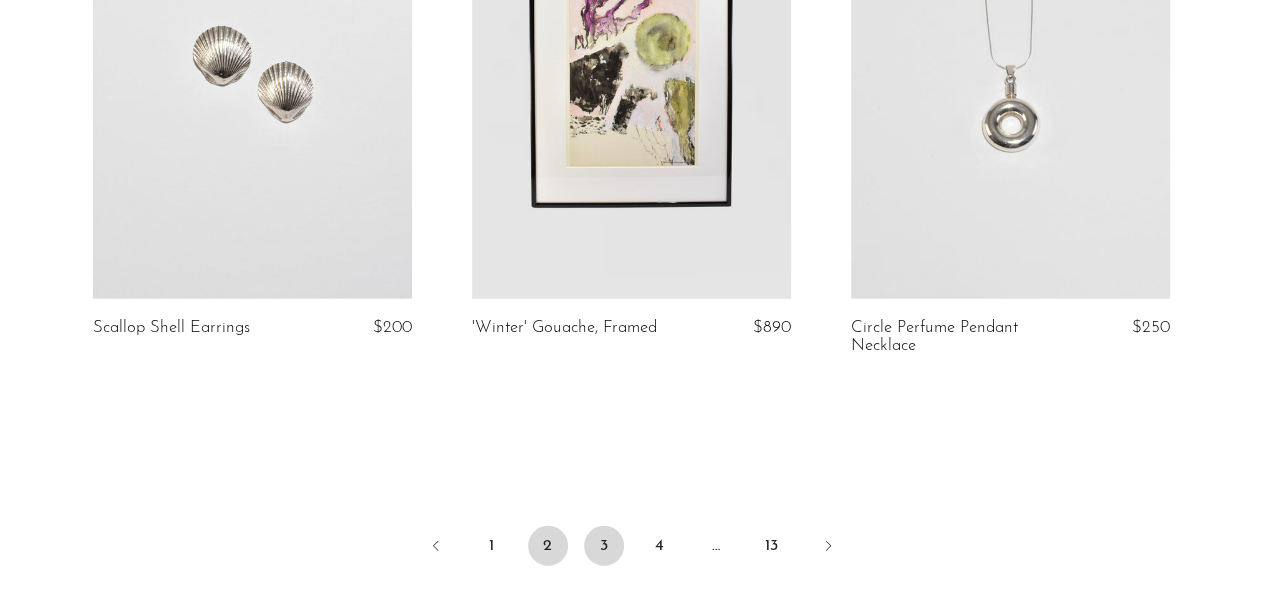 click on "3" at bounding box center [604, 546] 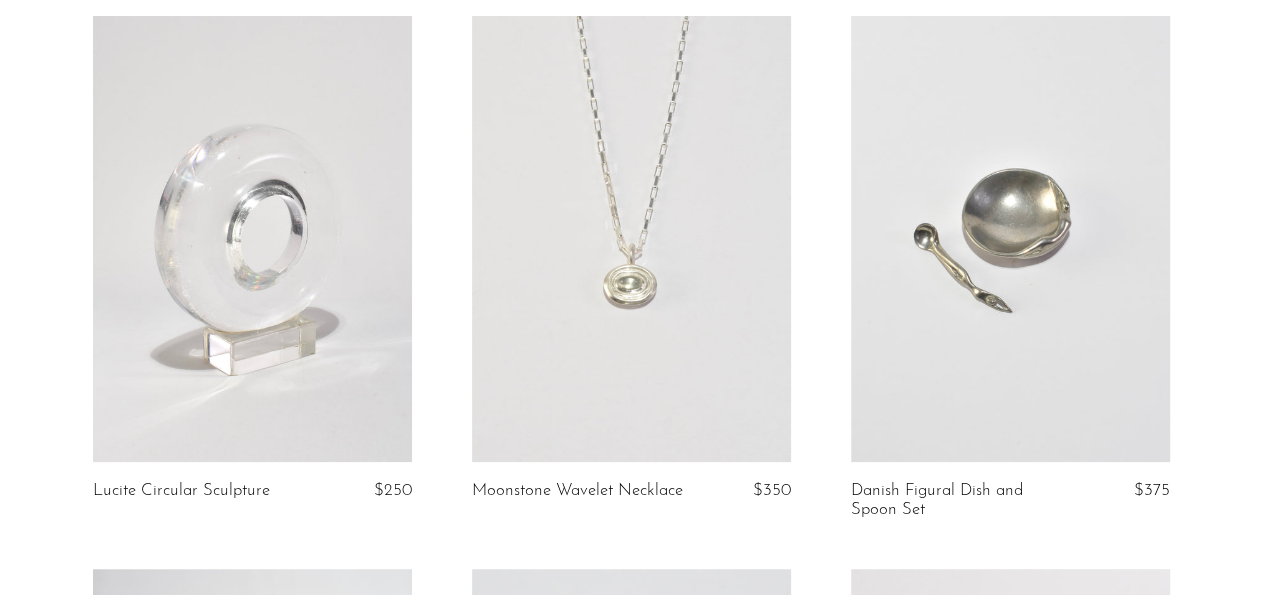 scroll, scrollTop: 208, scrollLeft: 0, axis: vertical 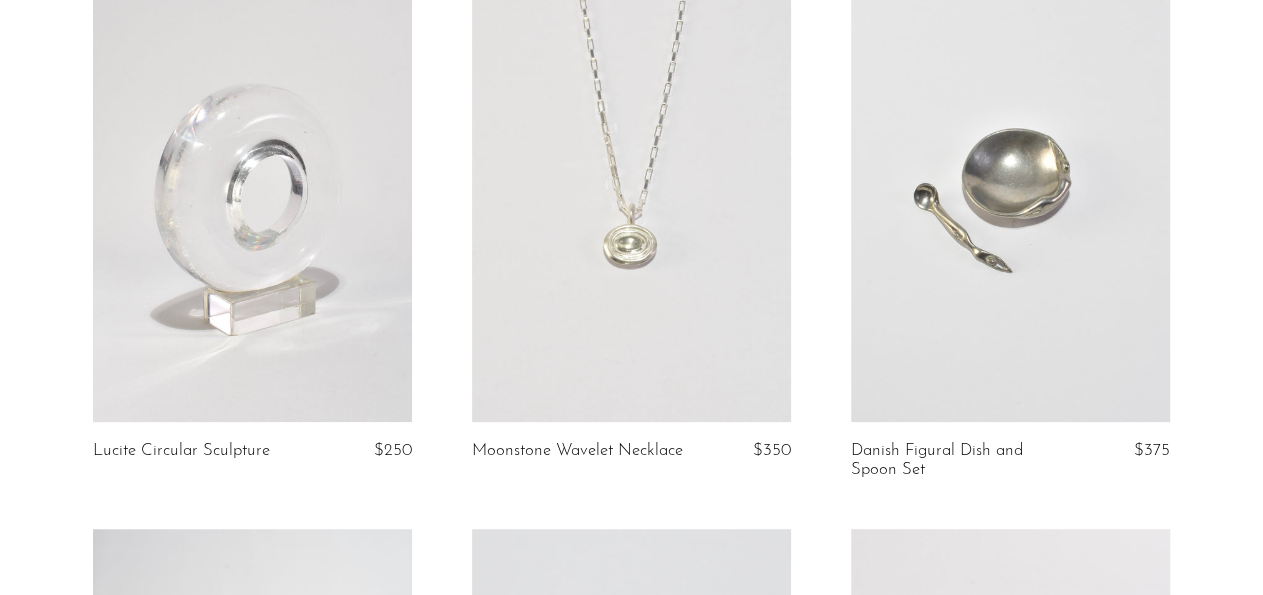 click at bounding box center [1010, 199] 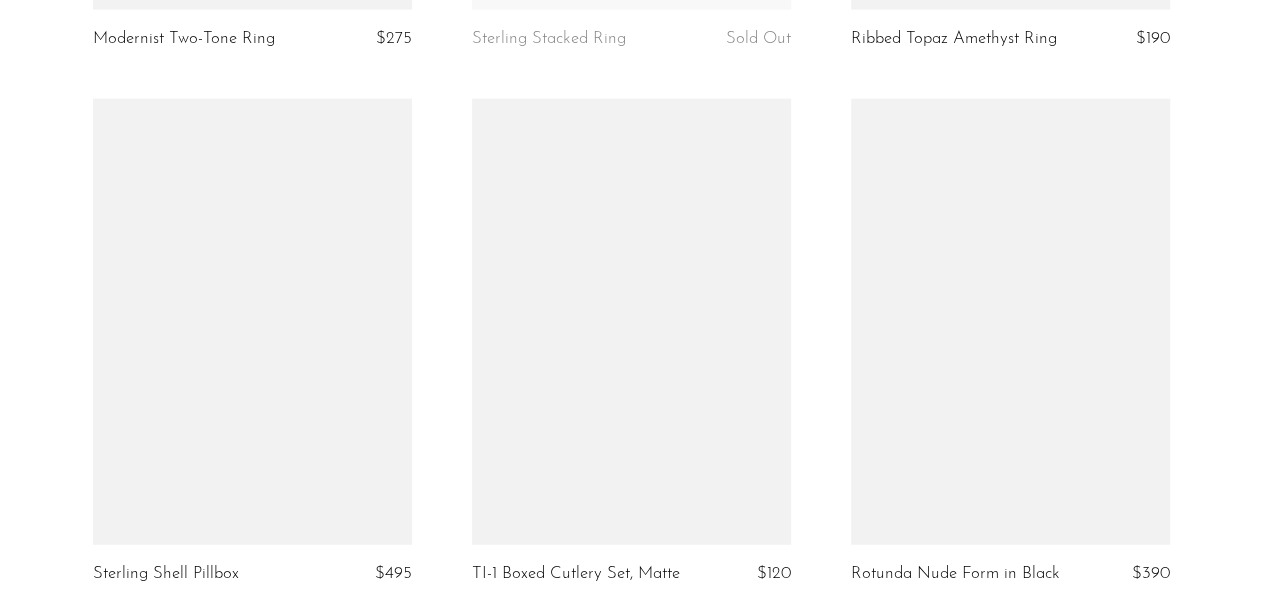 scroll, scrollTop: 6136, scrollLeft: 0, axis: vertical 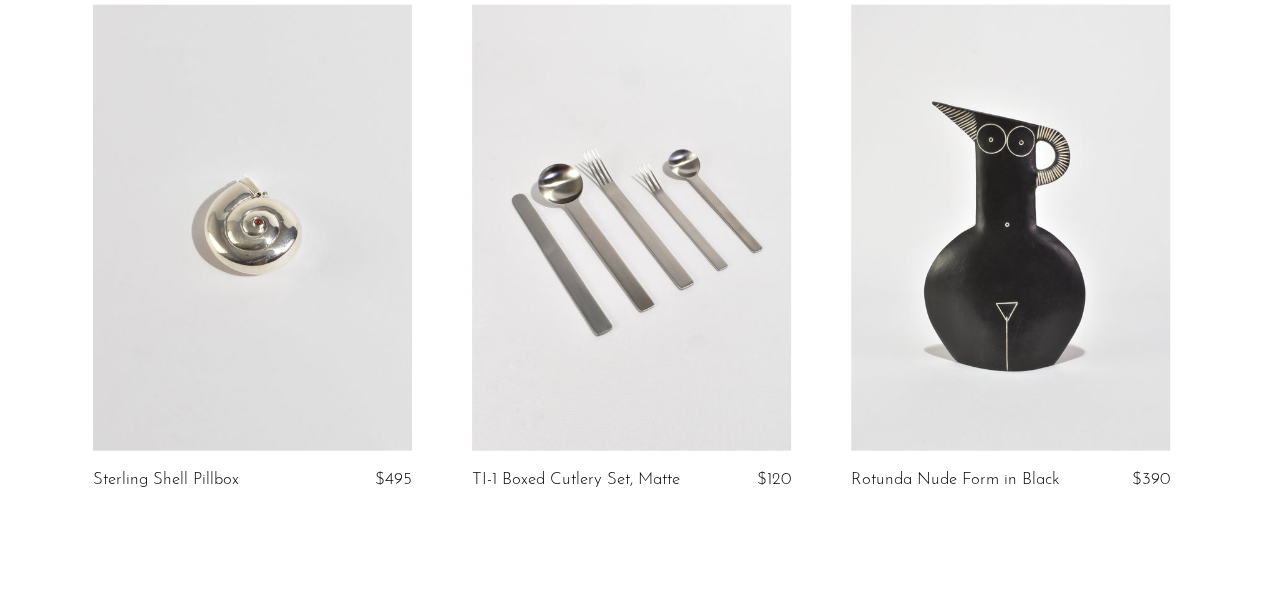 click at bounding box center (631, 228) 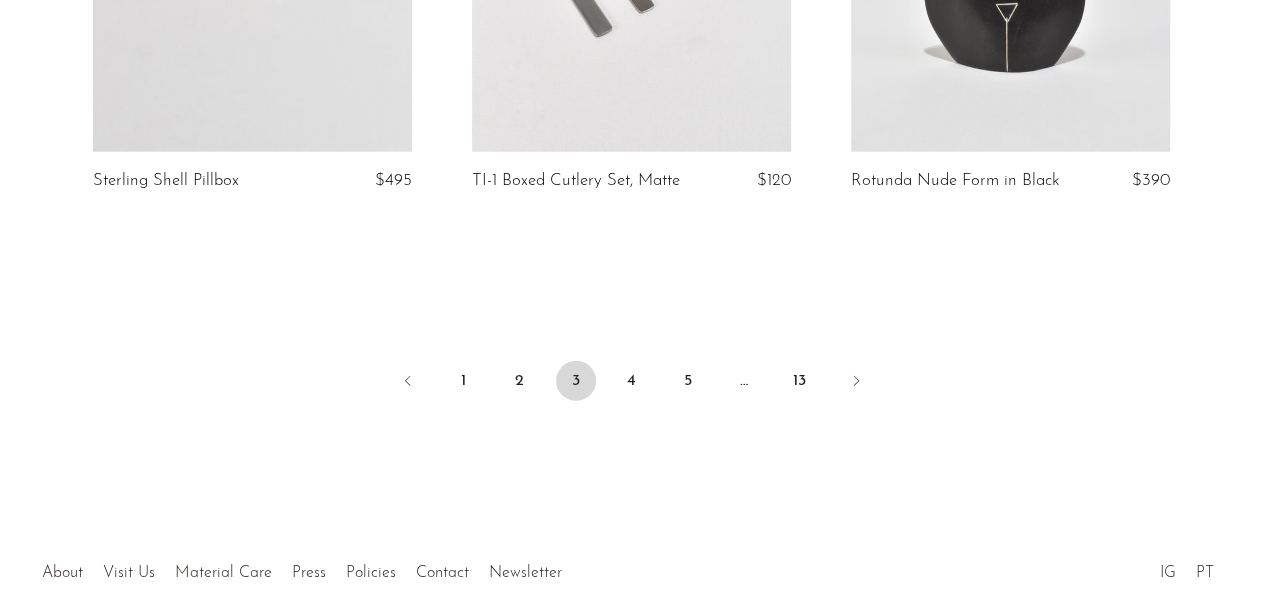 scroll, scrollTop: 6448, scrollLeft: 0, axis: vertical 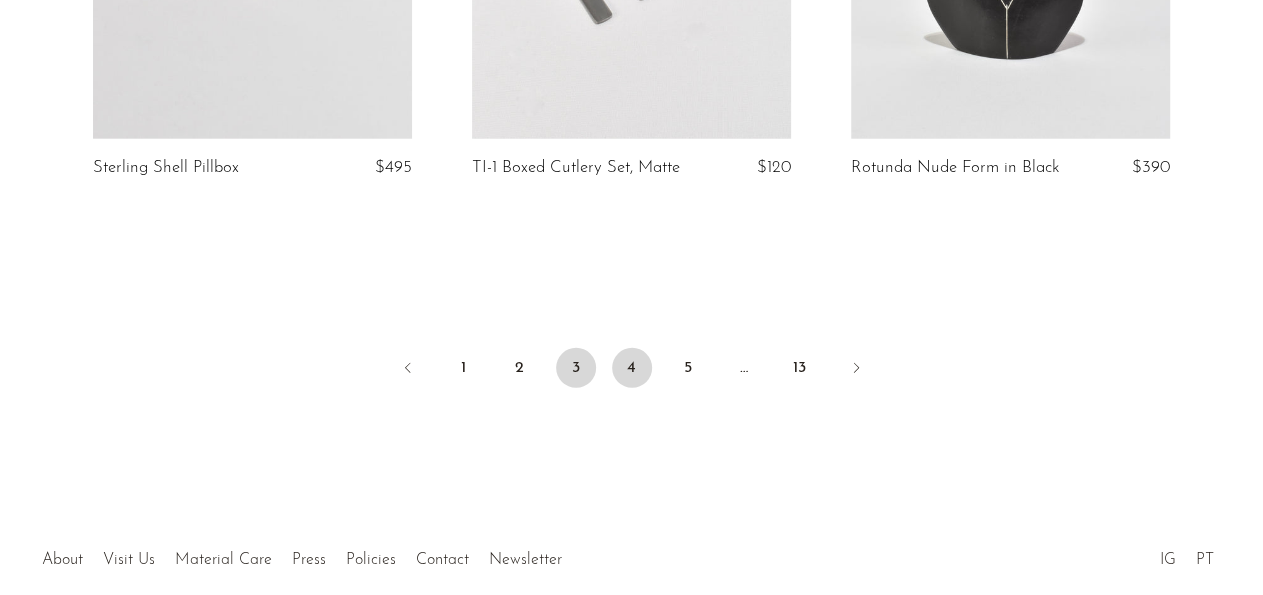 click on "4" at bounding box center [632, 368] 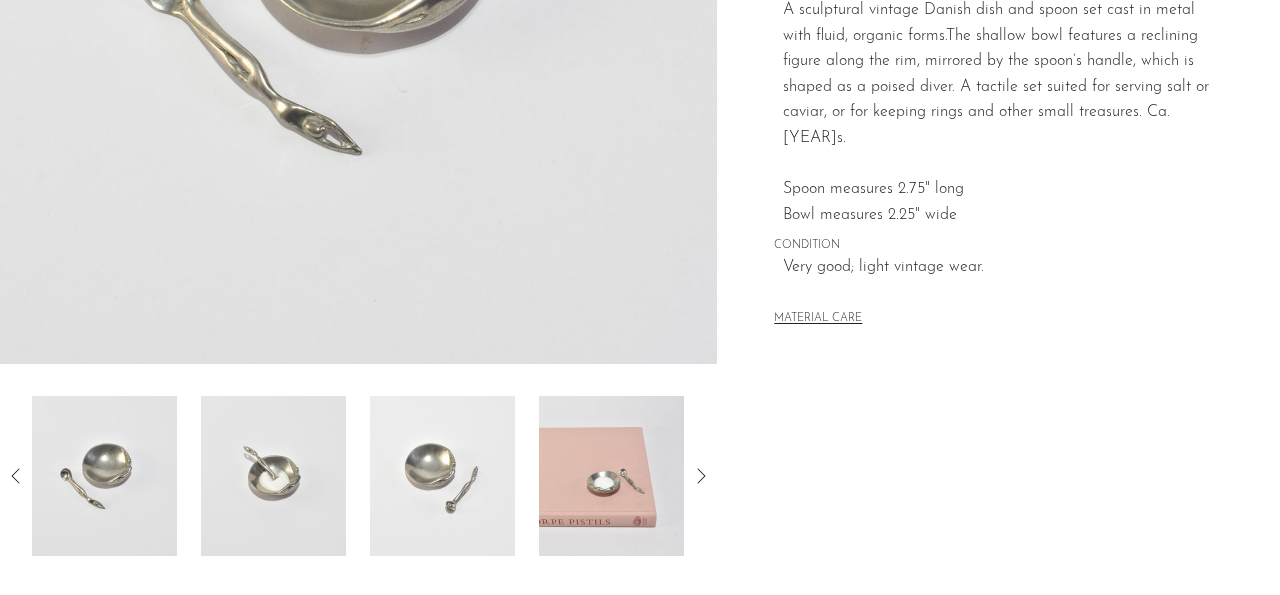 scroll, scrollTop: 520, scrollLeft: 0, axis: vertical 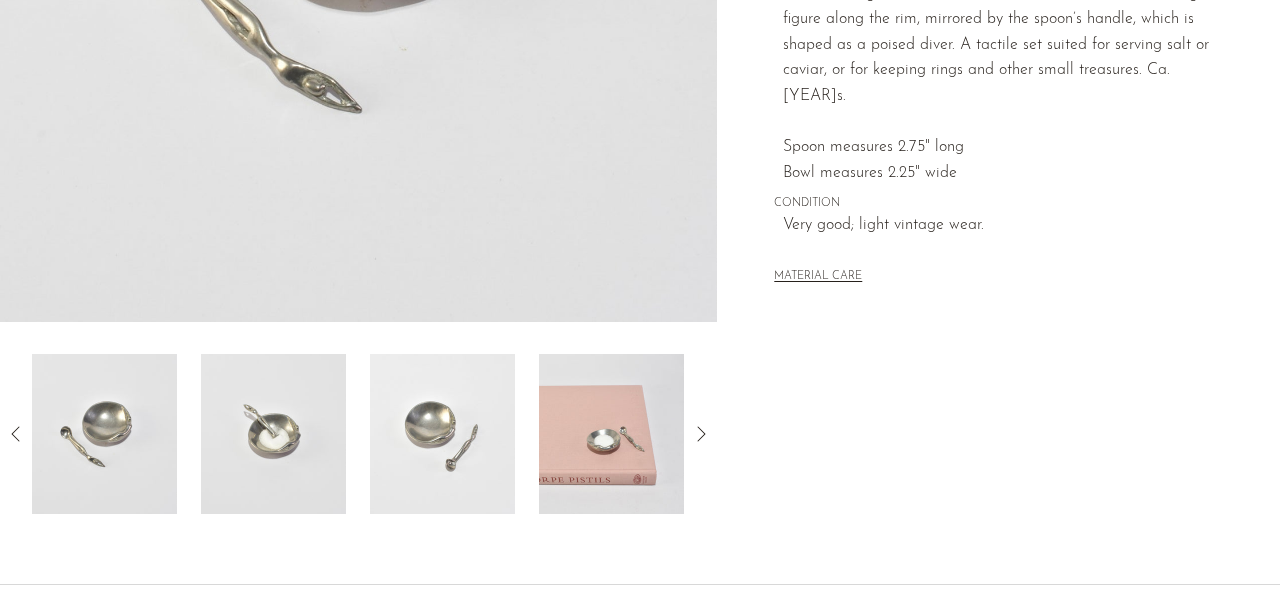 click at bounding box center [611, 434] 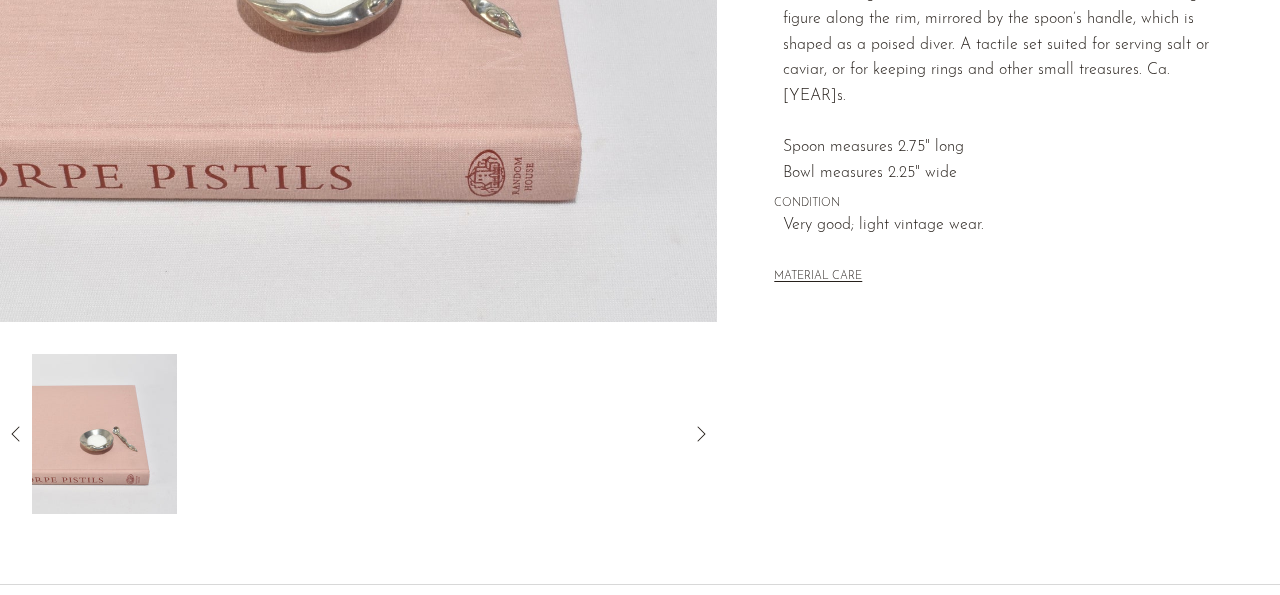 scroll, scrollTop: 312, scrollLeft: 0, axis: vertical 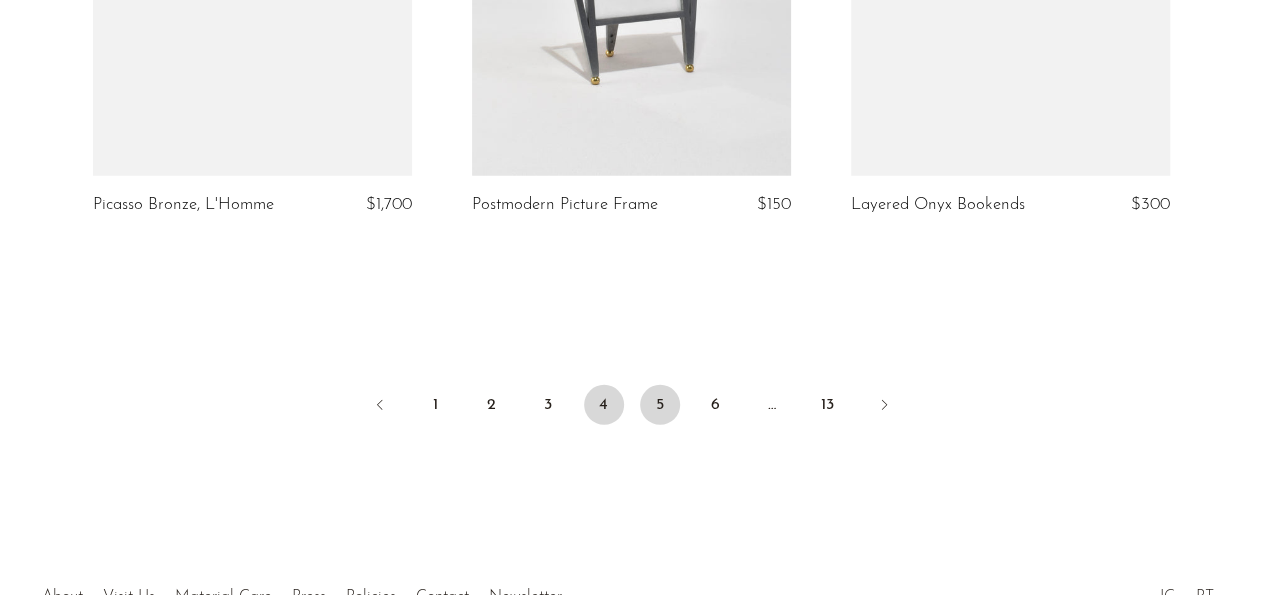 click on "5" at bounding box center (660, 405) 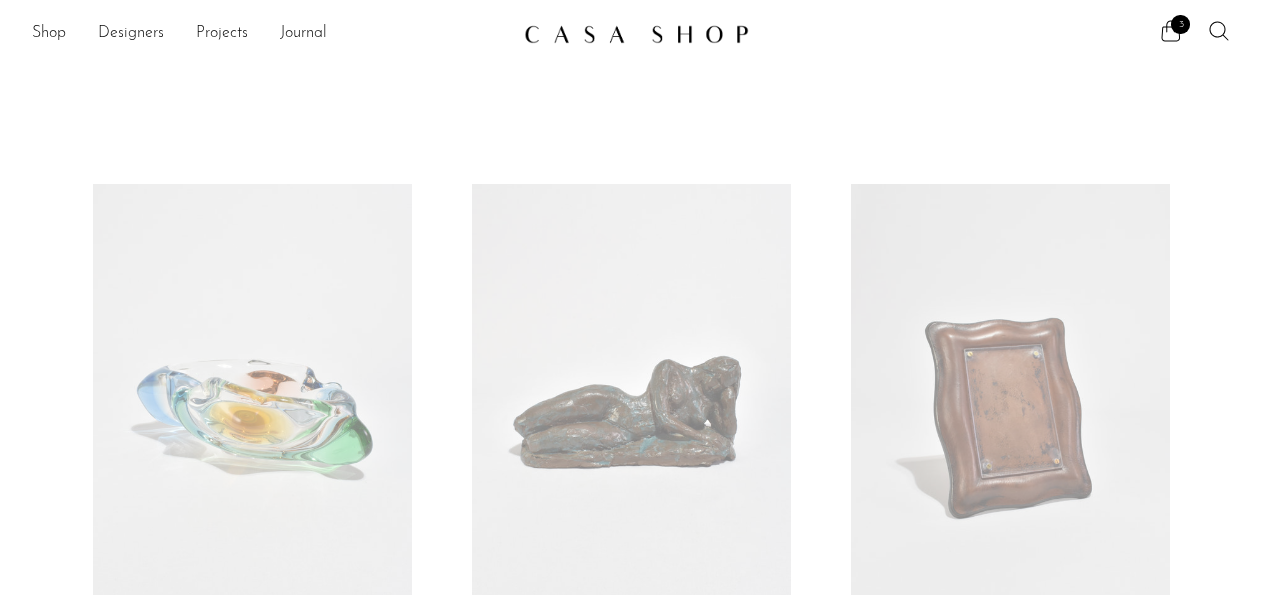 scroll, scrollTop: 0, scrollLeft: 0, axis: both 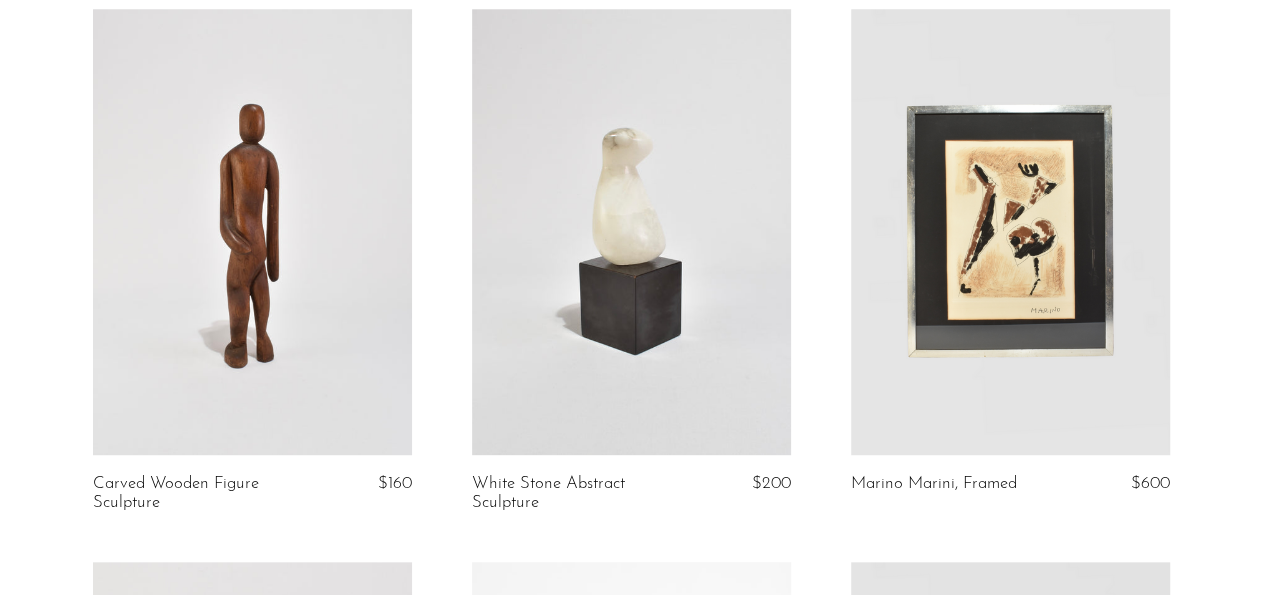click at bounding box center [252, 232] 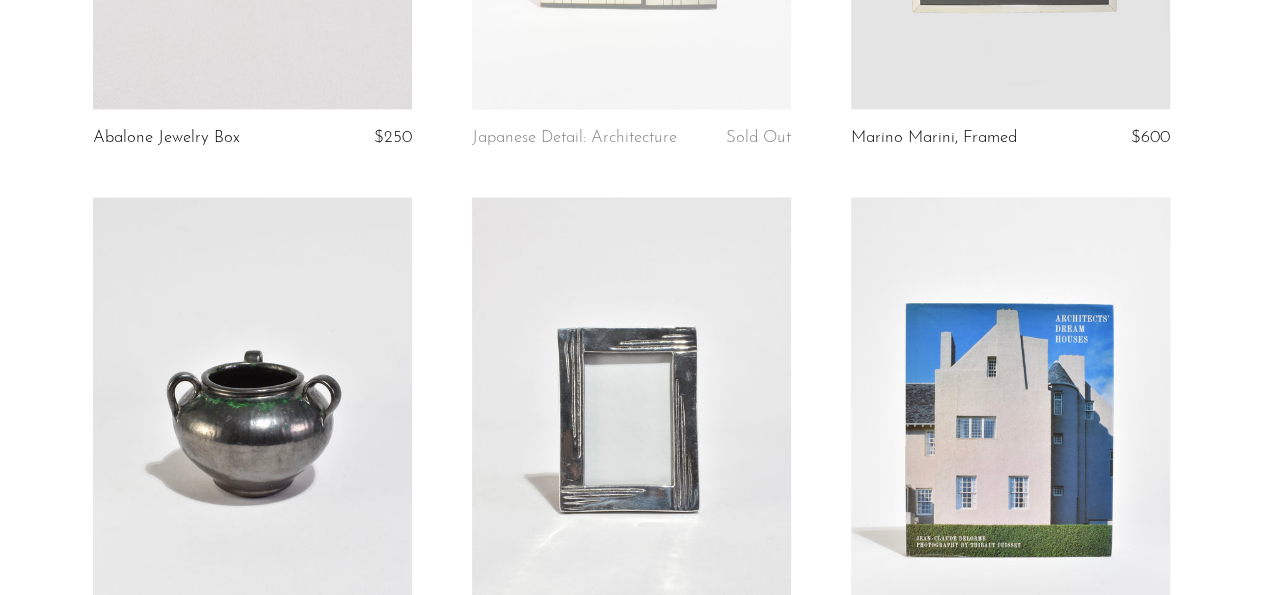 scroll, scrollTop: 1768, scrollLeft: 0, axis: vertical 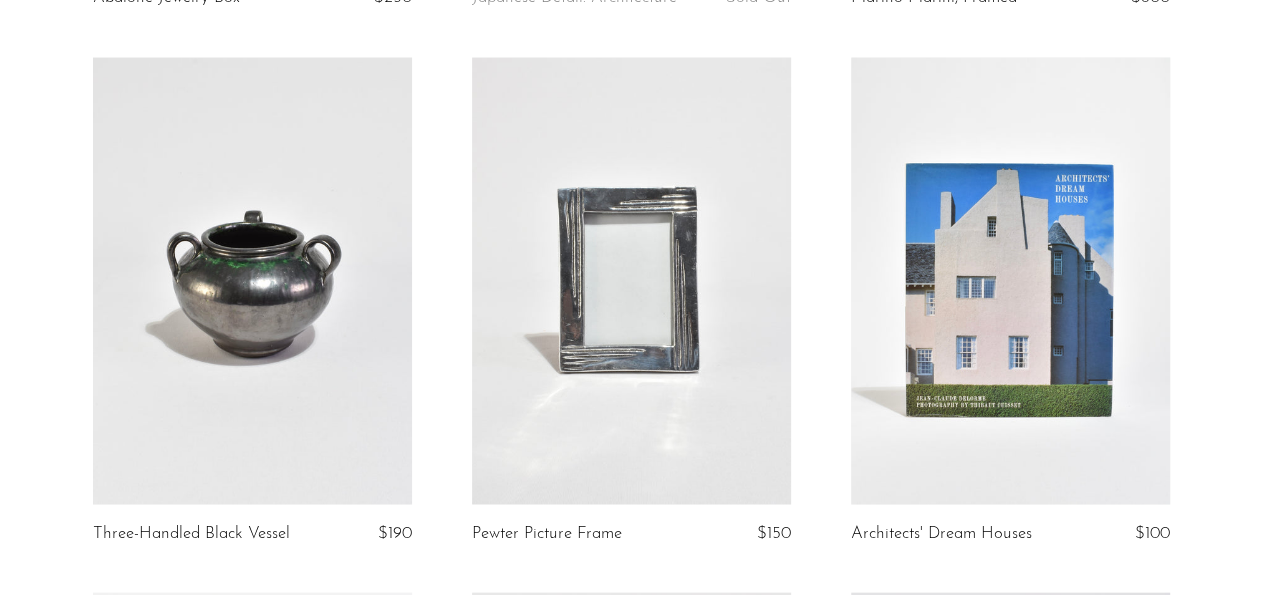 click at bounding box center [252, 280] 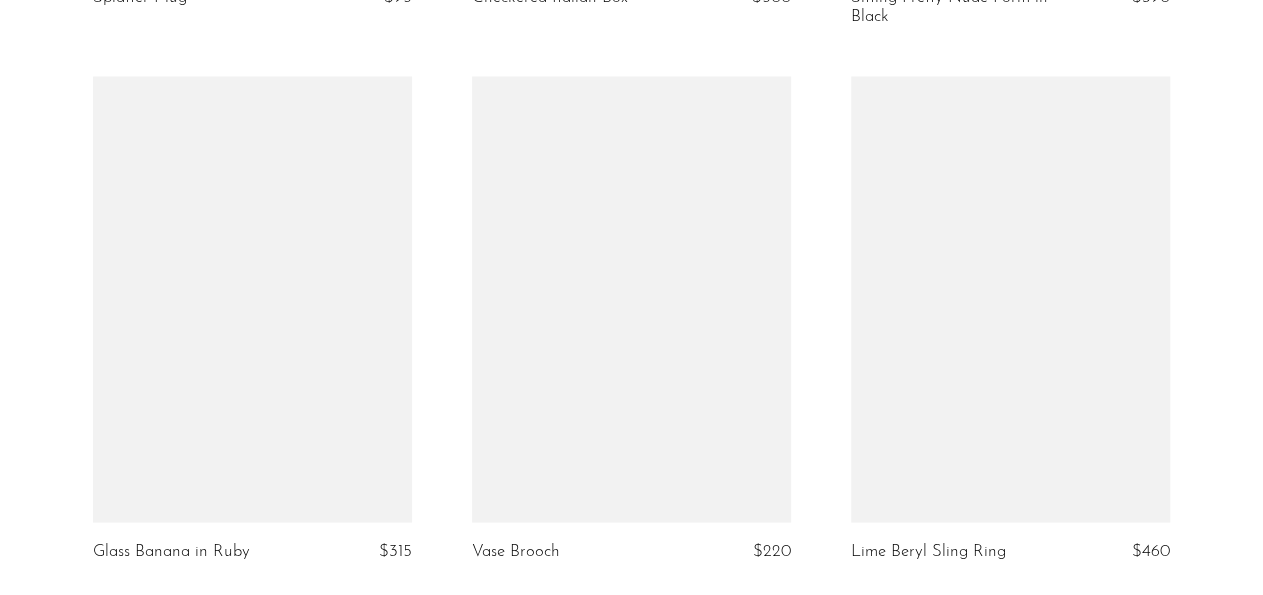 scroll, scrollTop: 5616, scrollLeft: 0, axis: vertical 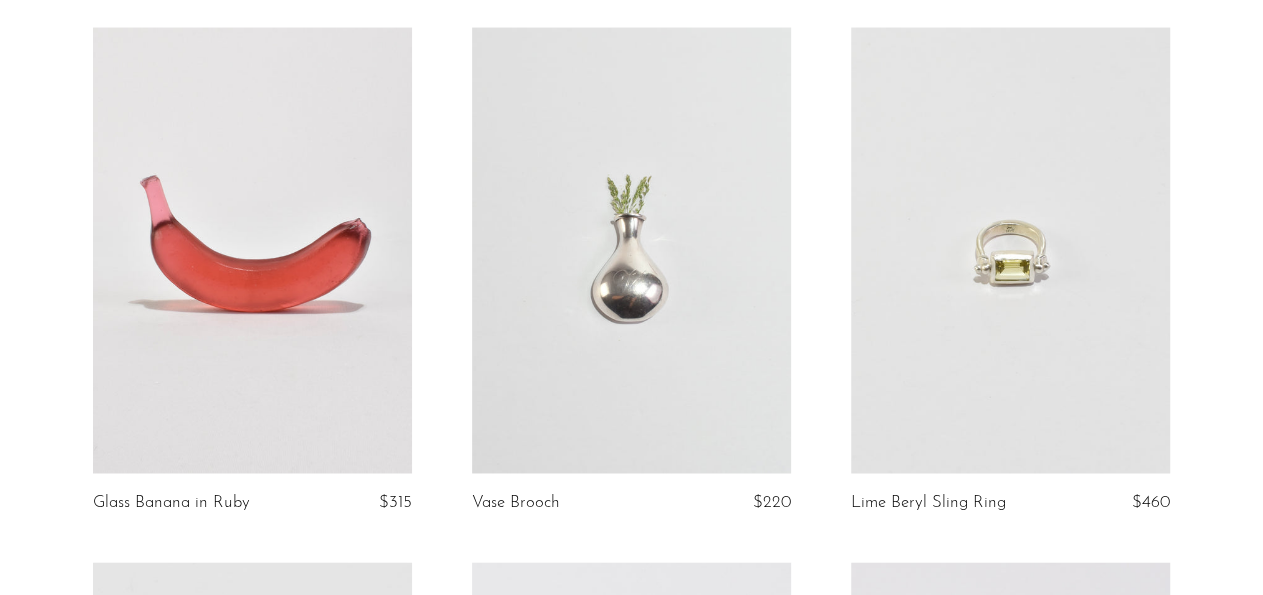 click at bounding box center (631, 250) 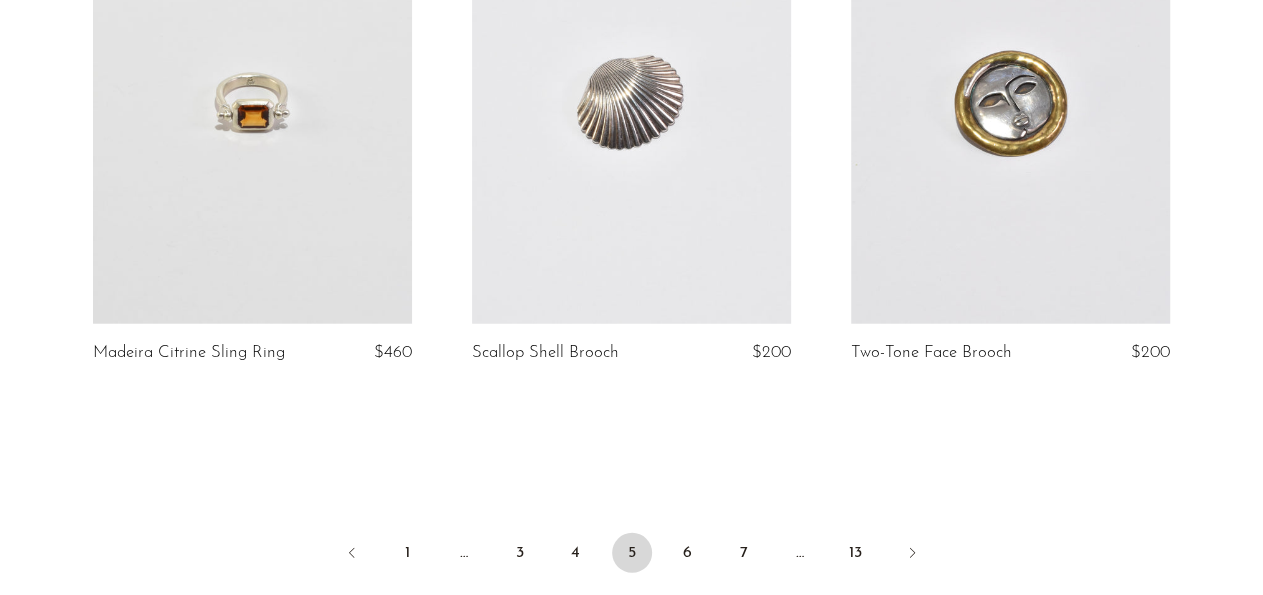 scroll, scrollTop: 6344, scrollLeft: 0, axis: vertical 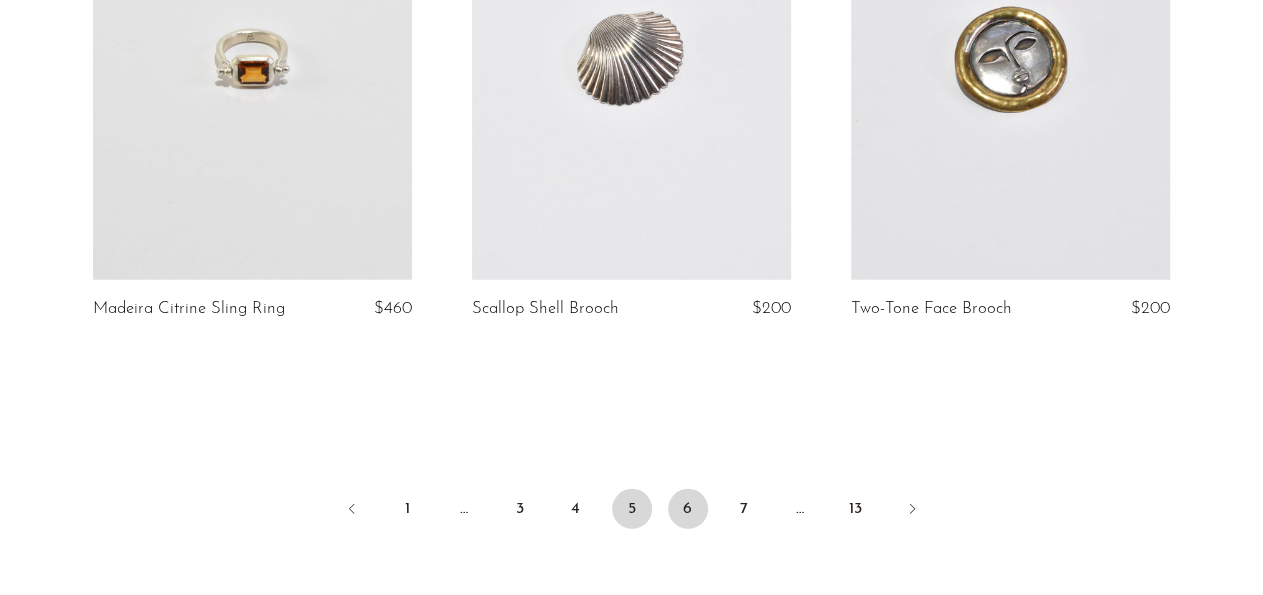 click on "6" at bounding box center [688, 509] 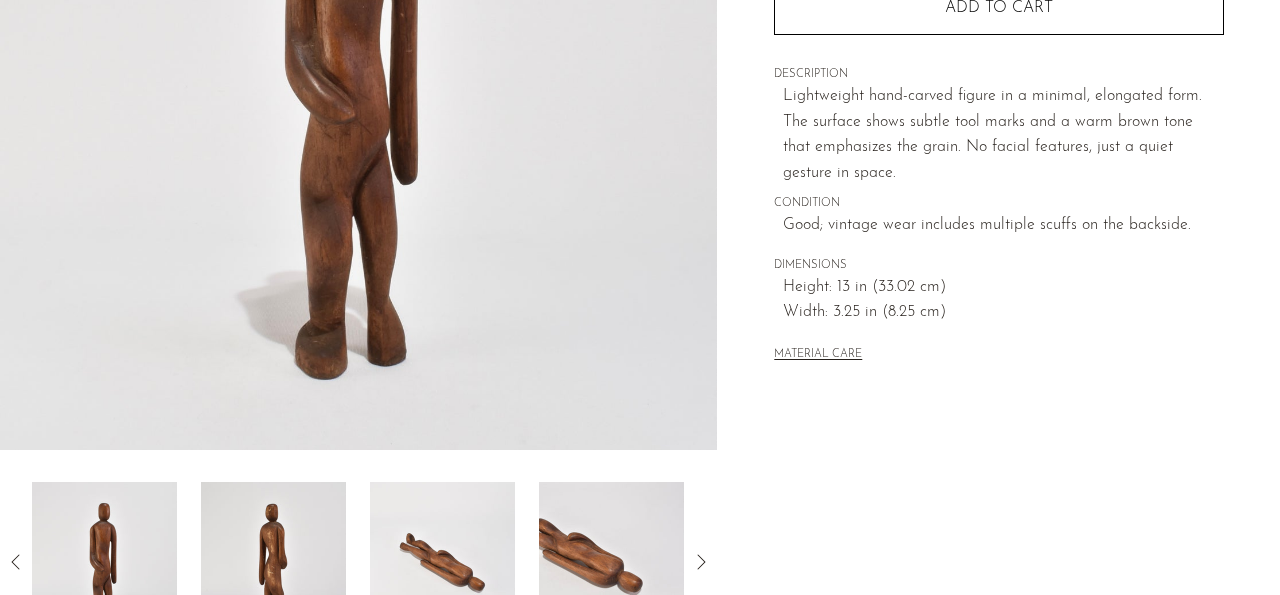 scroll, scrollTop: 520, scrollLeft: 0, axis: vertical 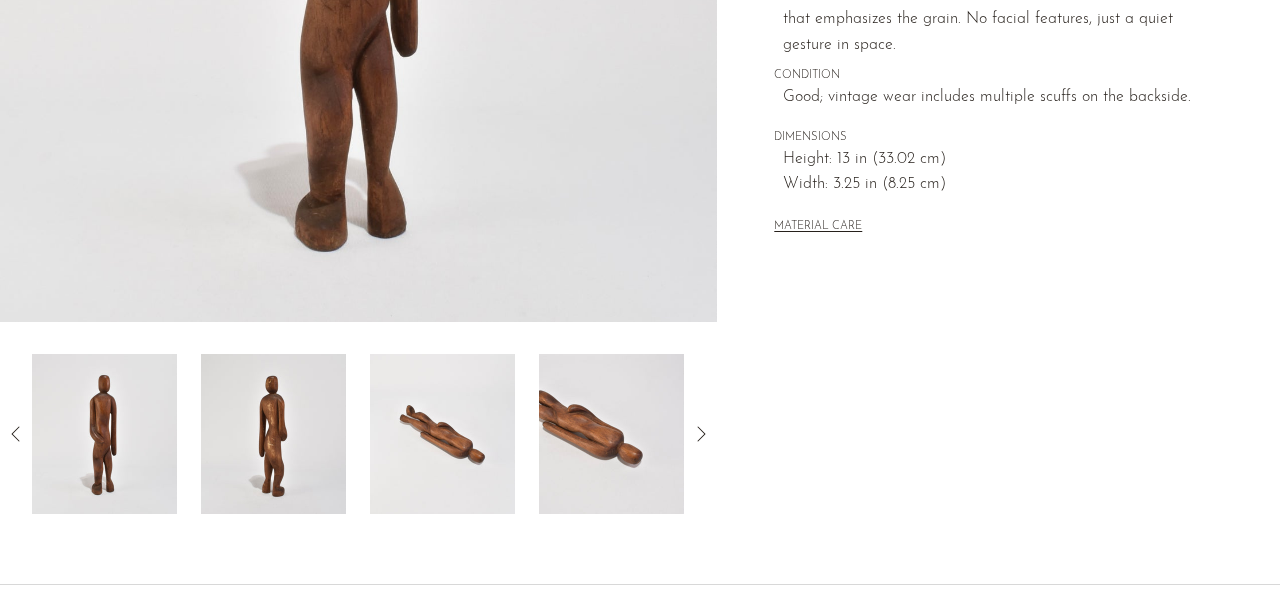 click at bounding box center (273, 434) 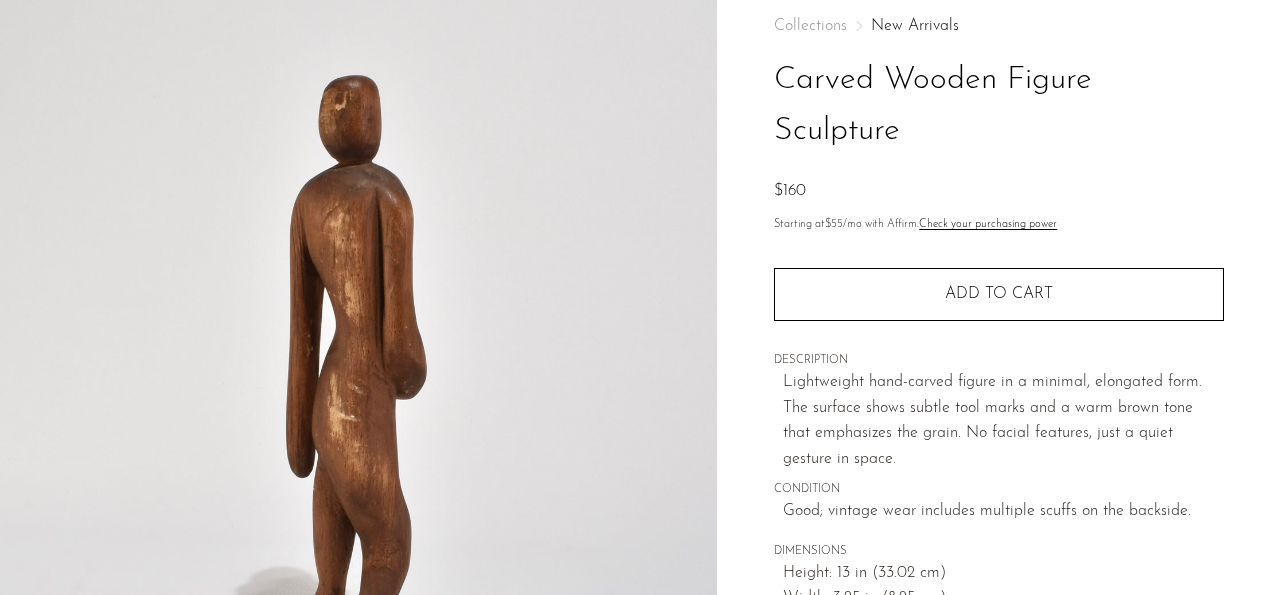 scroll, scrollTop: 104, scrollLeft: 0, axis: vertical 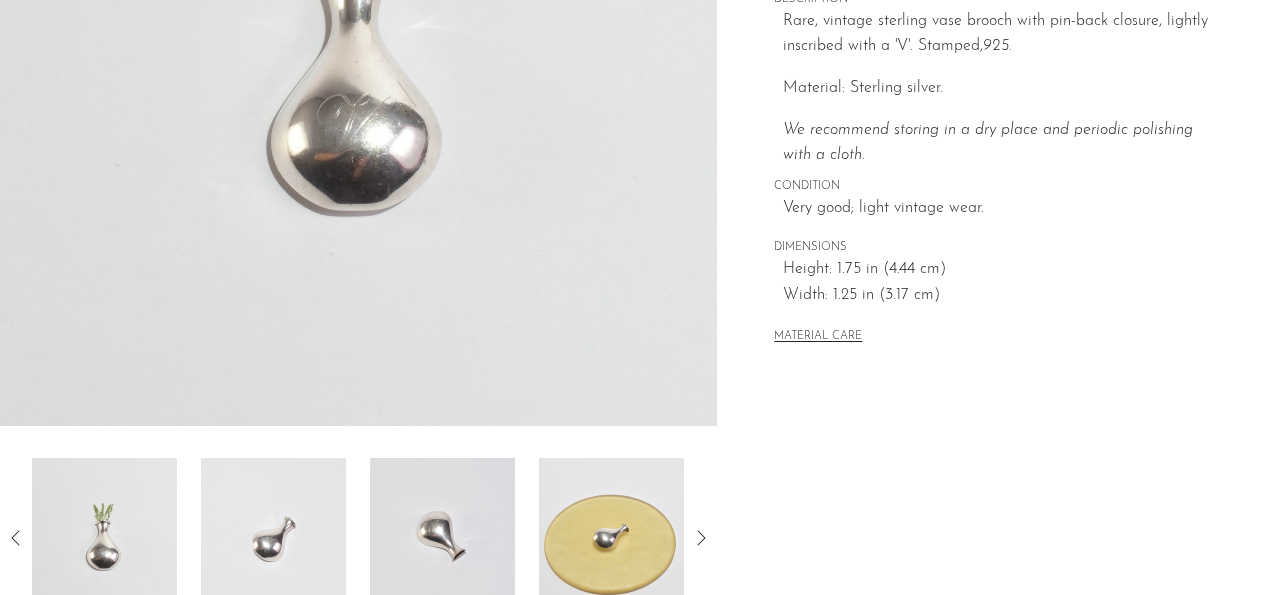 click at bounding box center (442, 538) 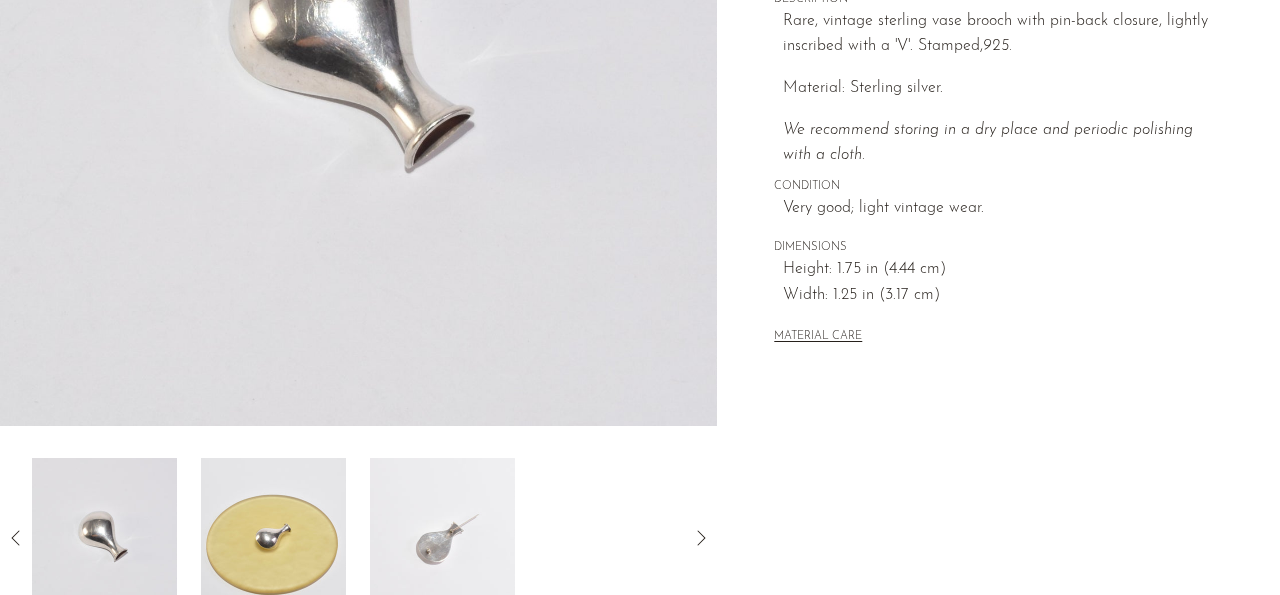 click at bounding box center [442, 538] 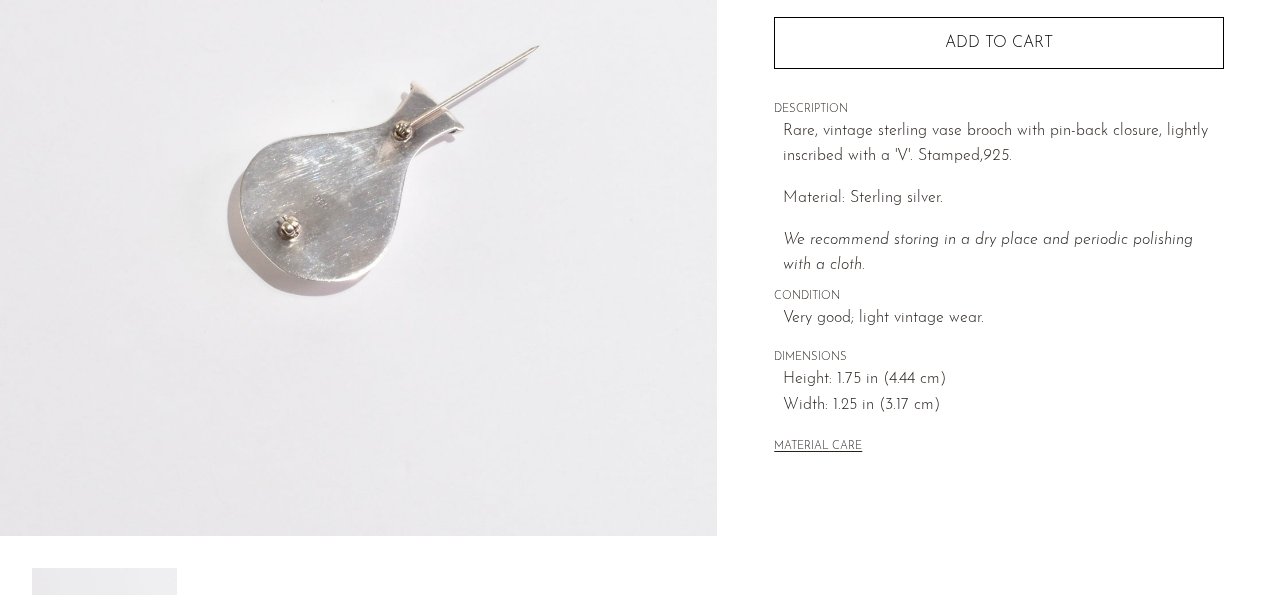 scroll, scrollTop: 416, scrollLeft: 0, axis: vertical 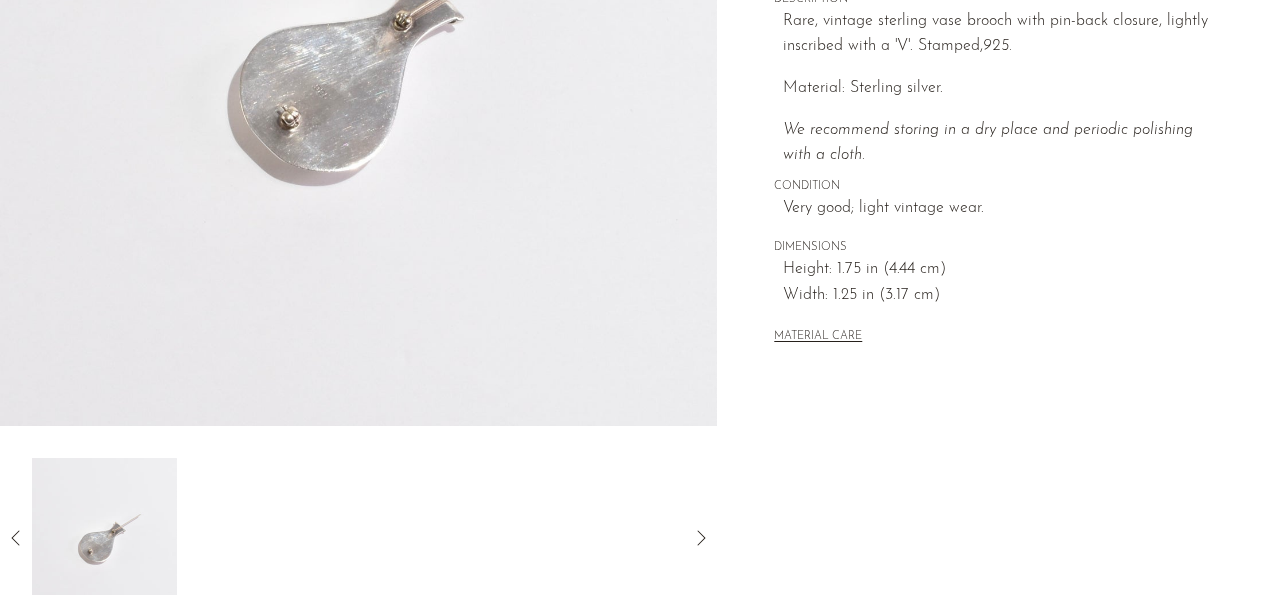 click 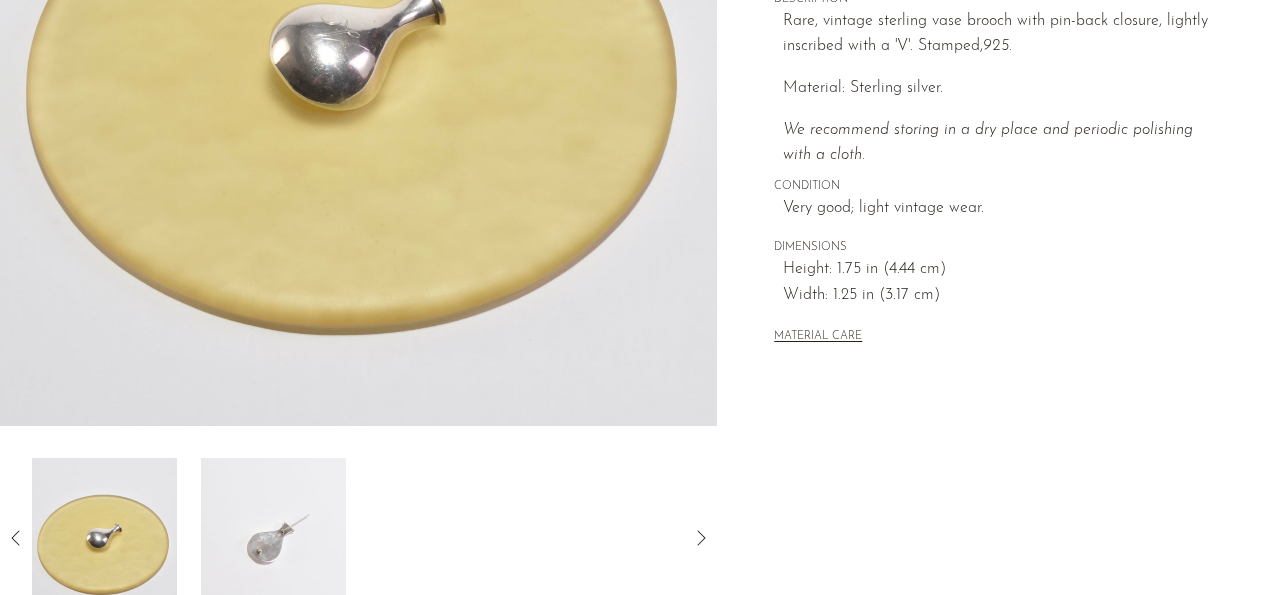 click at bounding box center (104, 538) 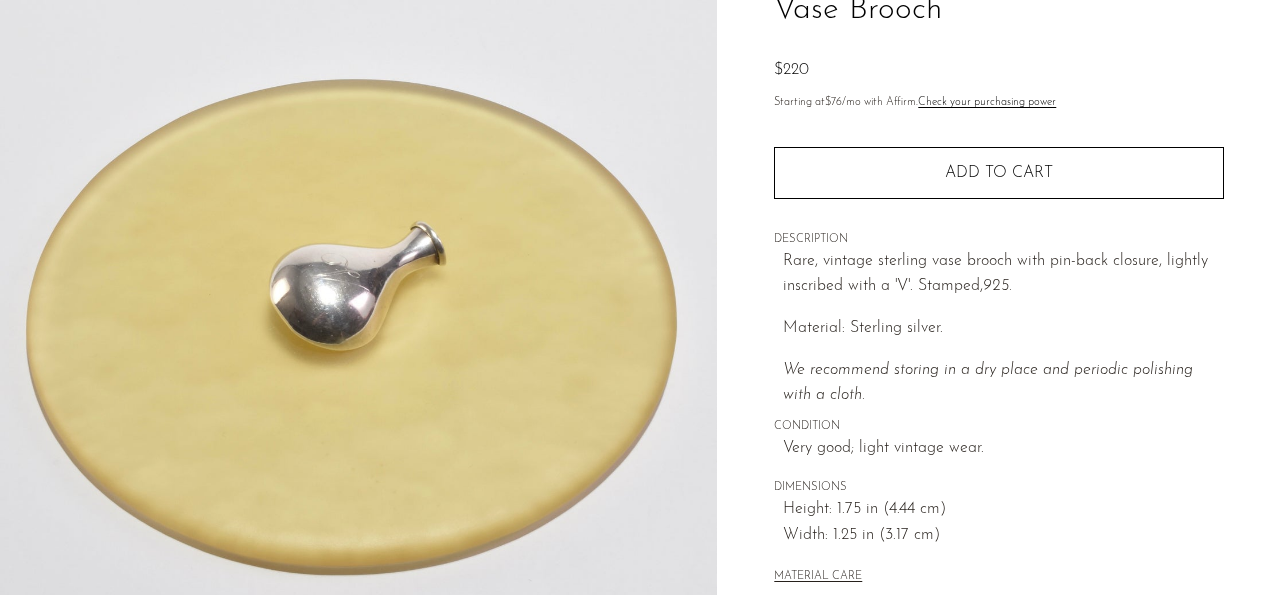 scroll, scrollTop: 208, scrollLeft: 0, axis: vertical 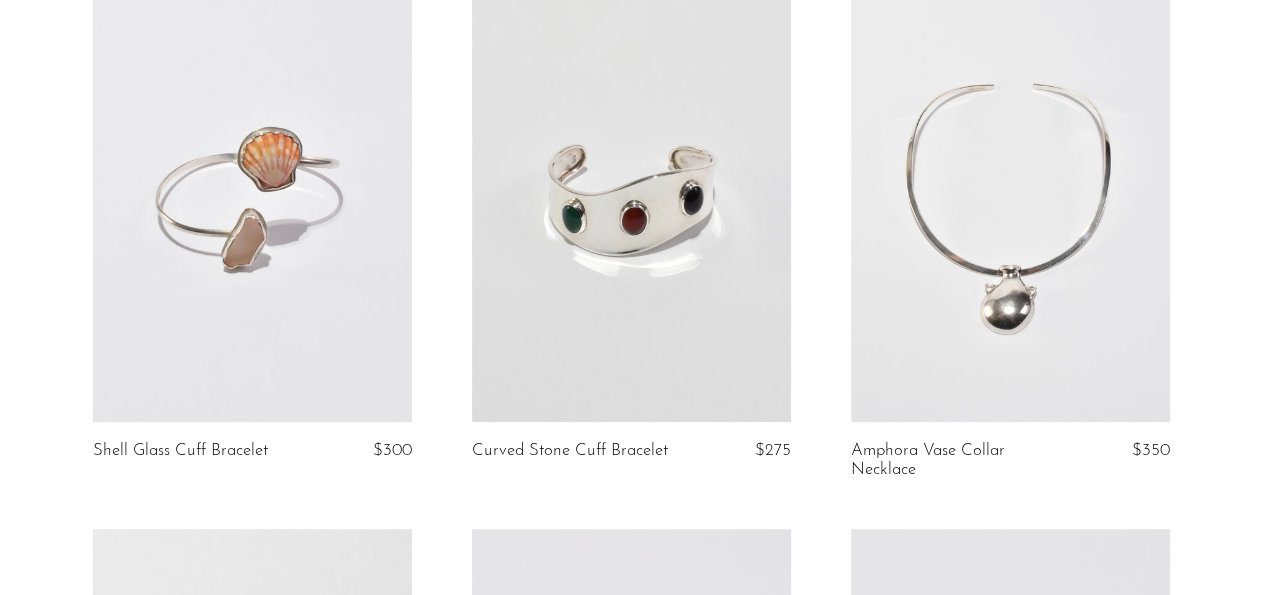 click at bounding box center [252, 199] 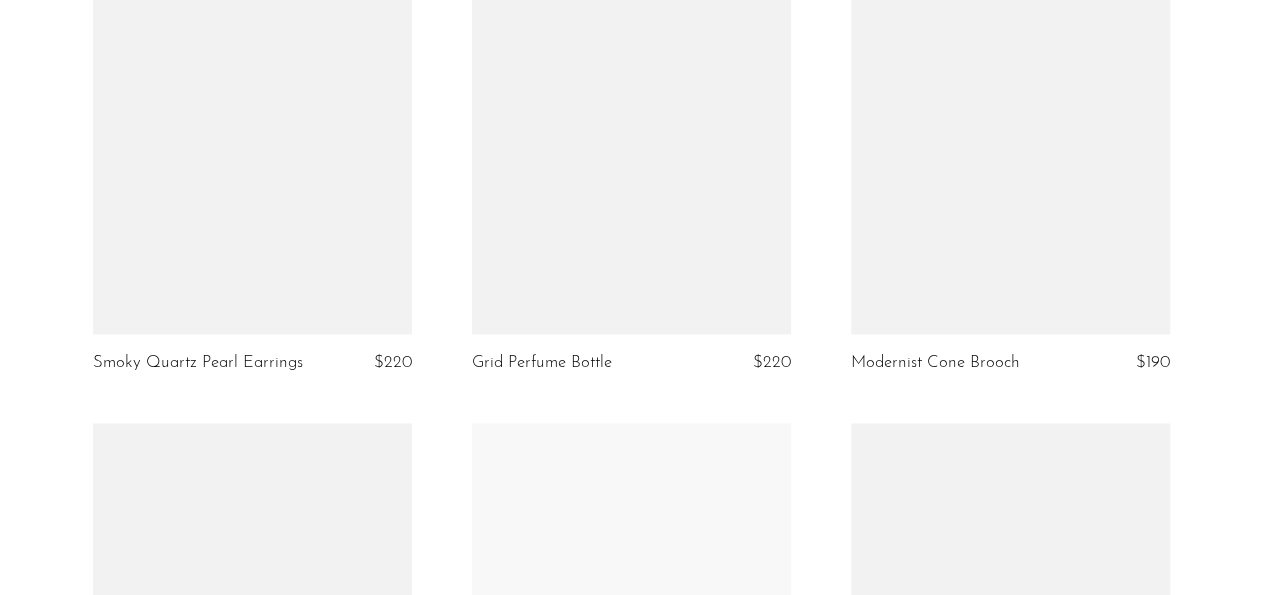 scroll, scrollTop: 5200, scrollLeft: 0, axis: vertical 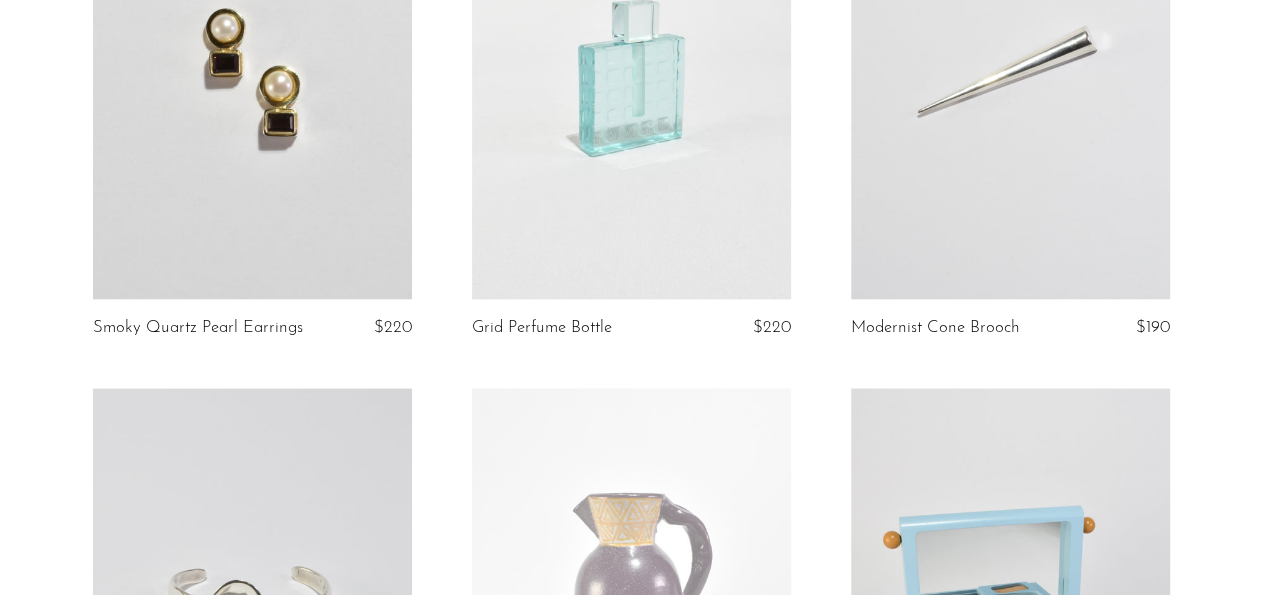 click at bounding box center [252, 76] 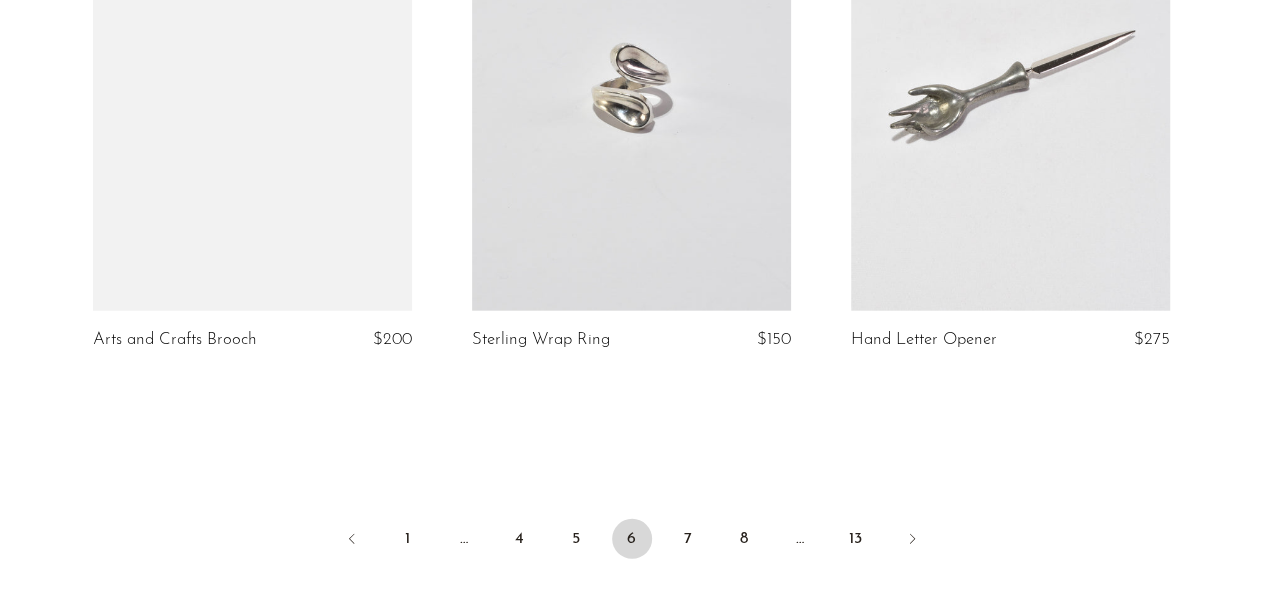 scroll, scrollTop: 6344, scrollLeft: 0, axis: vertical 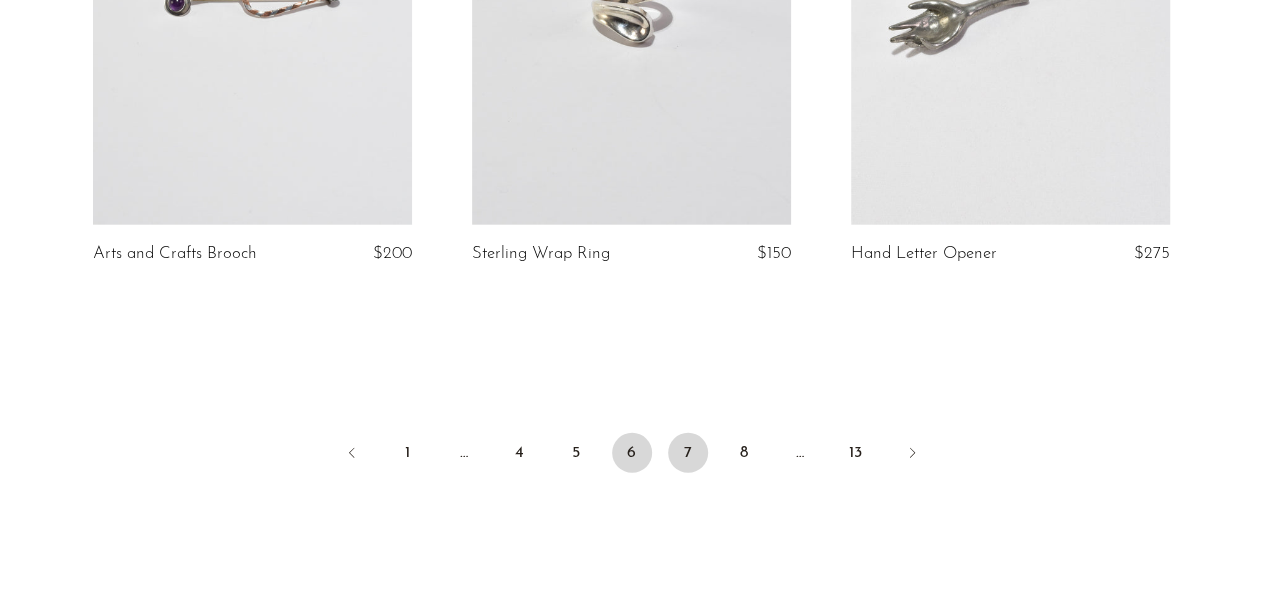 click on "7" at bounding box center (688, 453) 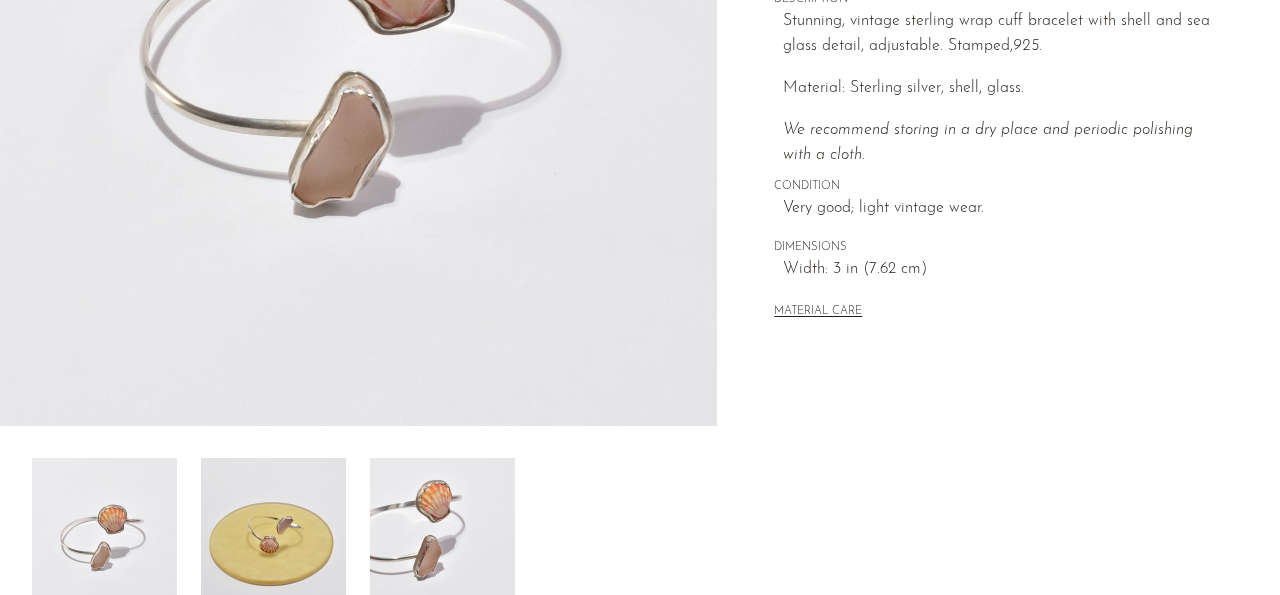scroll, scrollTop: 624, scrollLeft: 0, axis: vertical 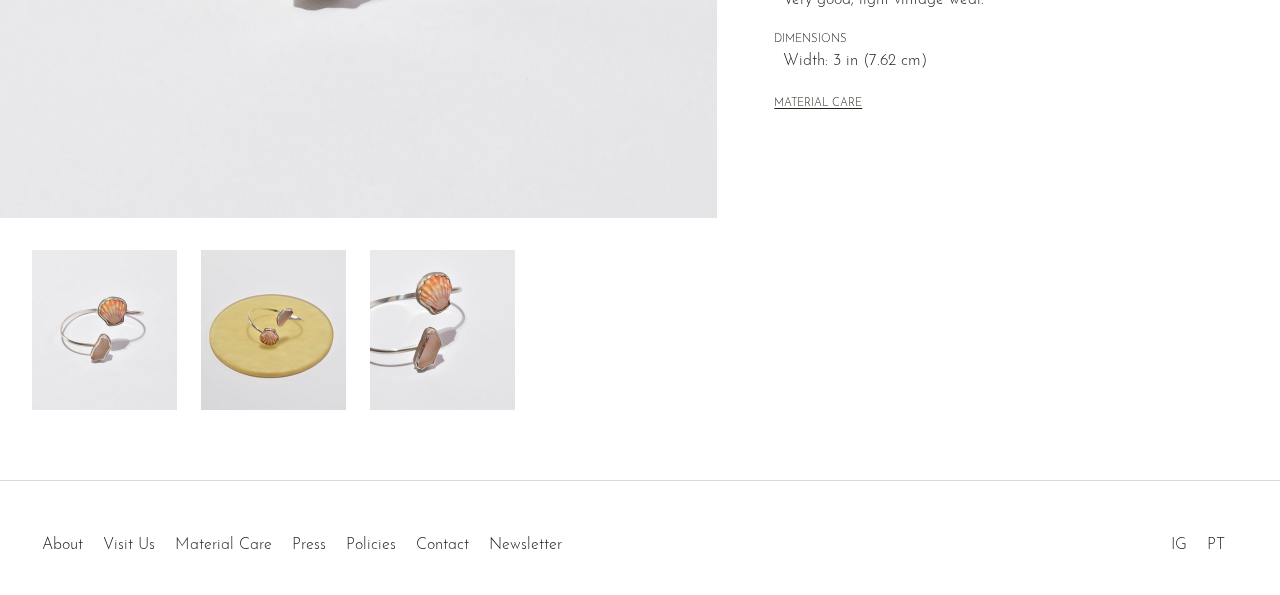 click at bounding box center (273, 330) 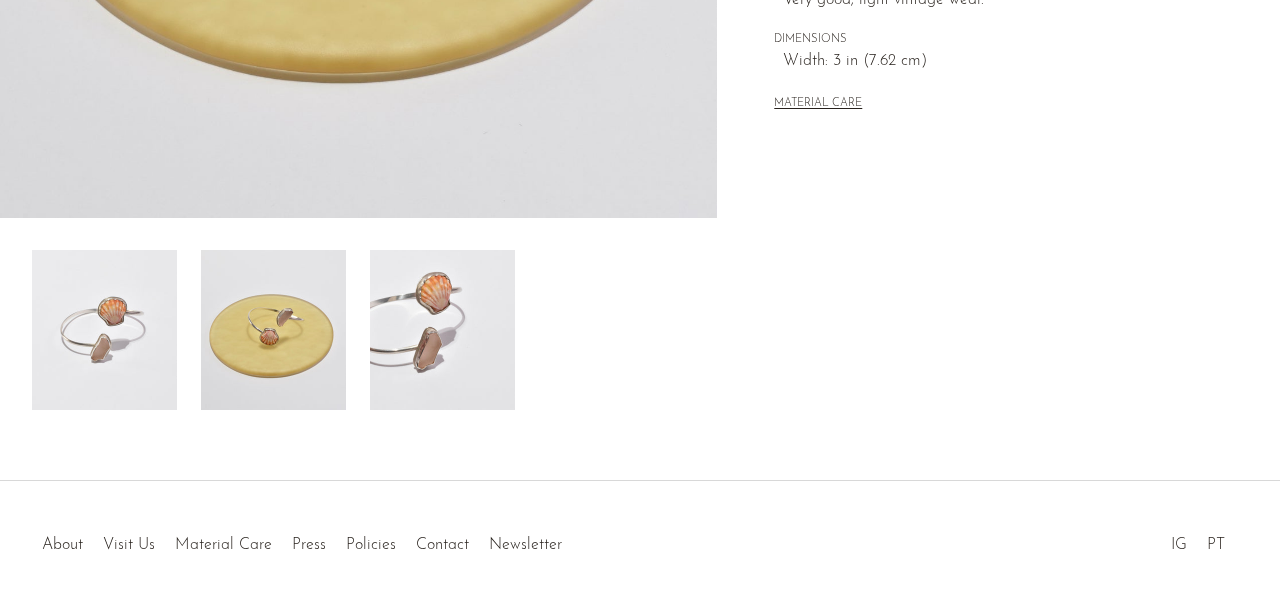 scroll, scrollTop: 312, scrollLeft: 0, axis: vertical 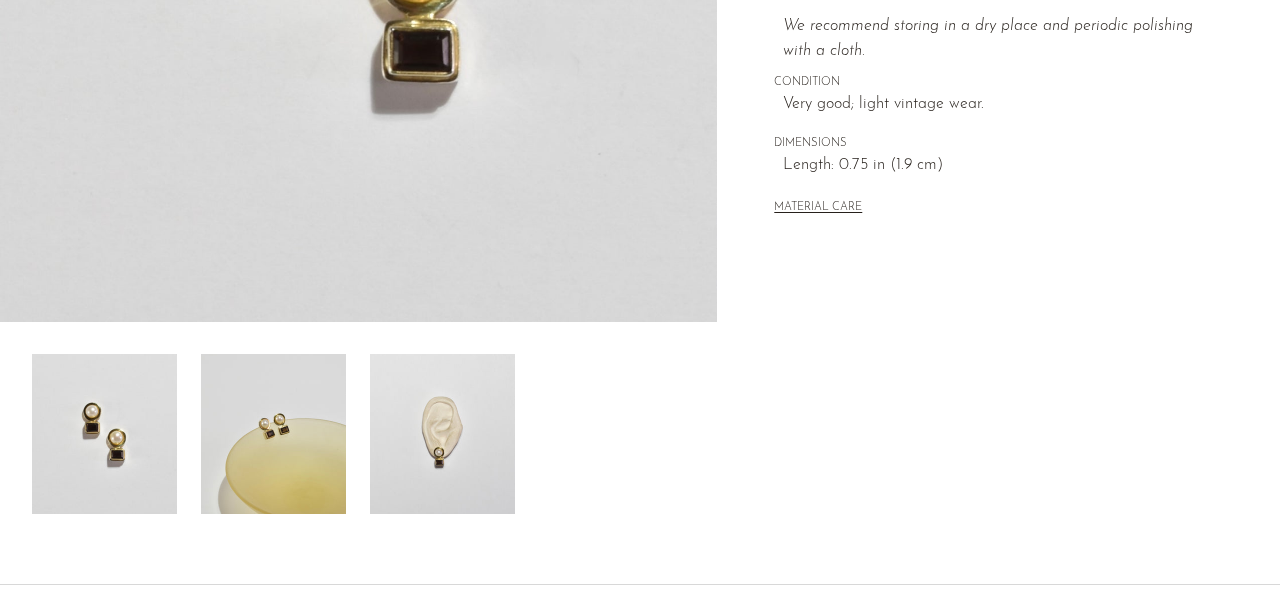 click at bounding box center [442, 434] 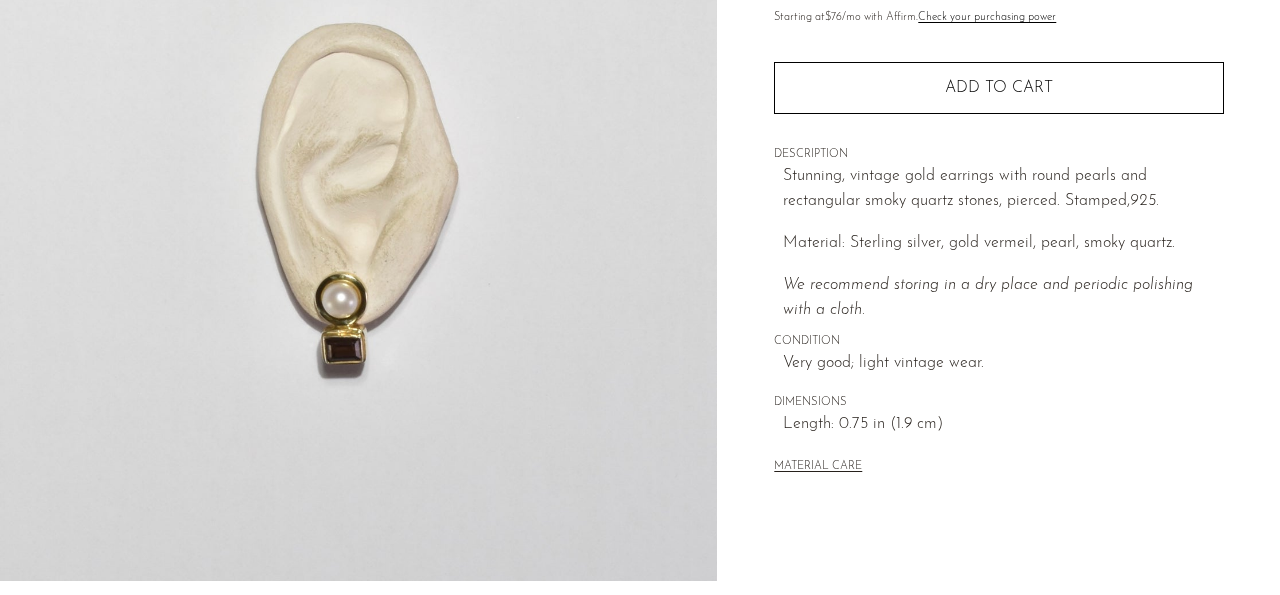 scroll, scrollTop: 208, scrollLeft: 0, axis: vertical 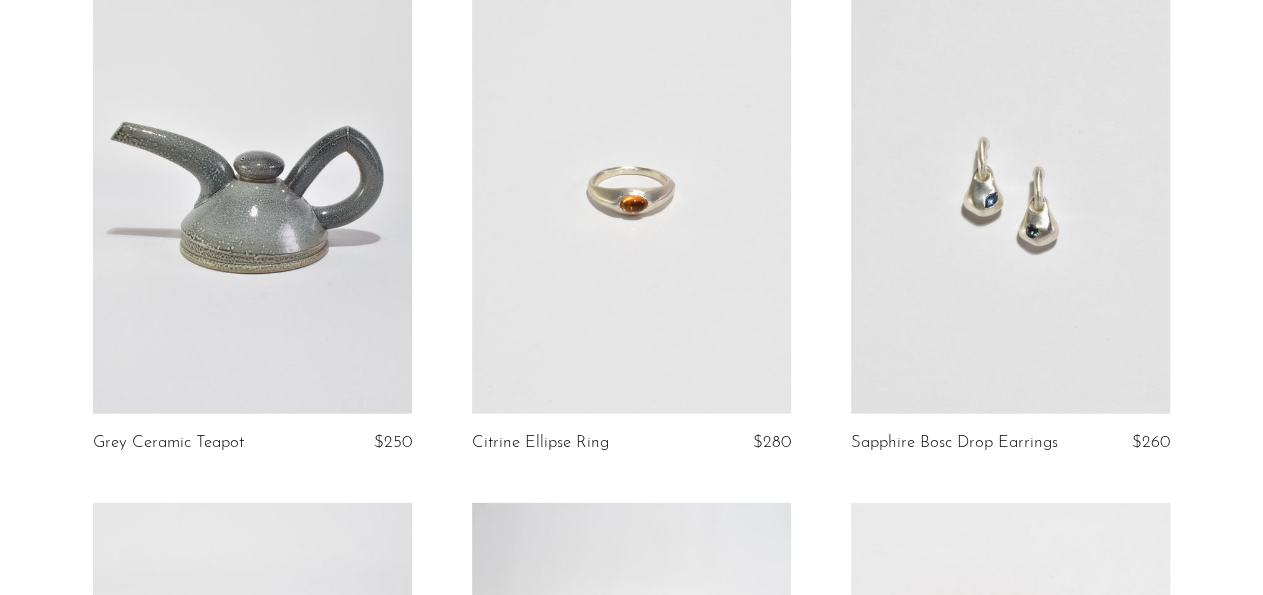 click at bounding box center [1010, 191] 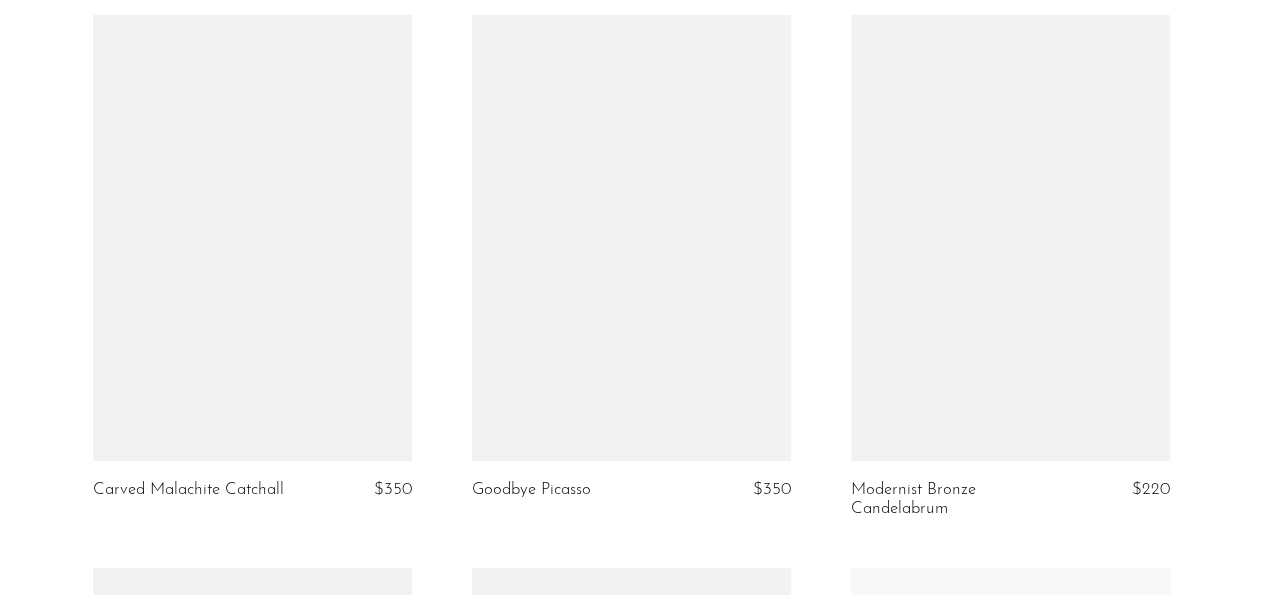 scroll, scrollTop: 3432, scrollLeft: 0, axis: vertical 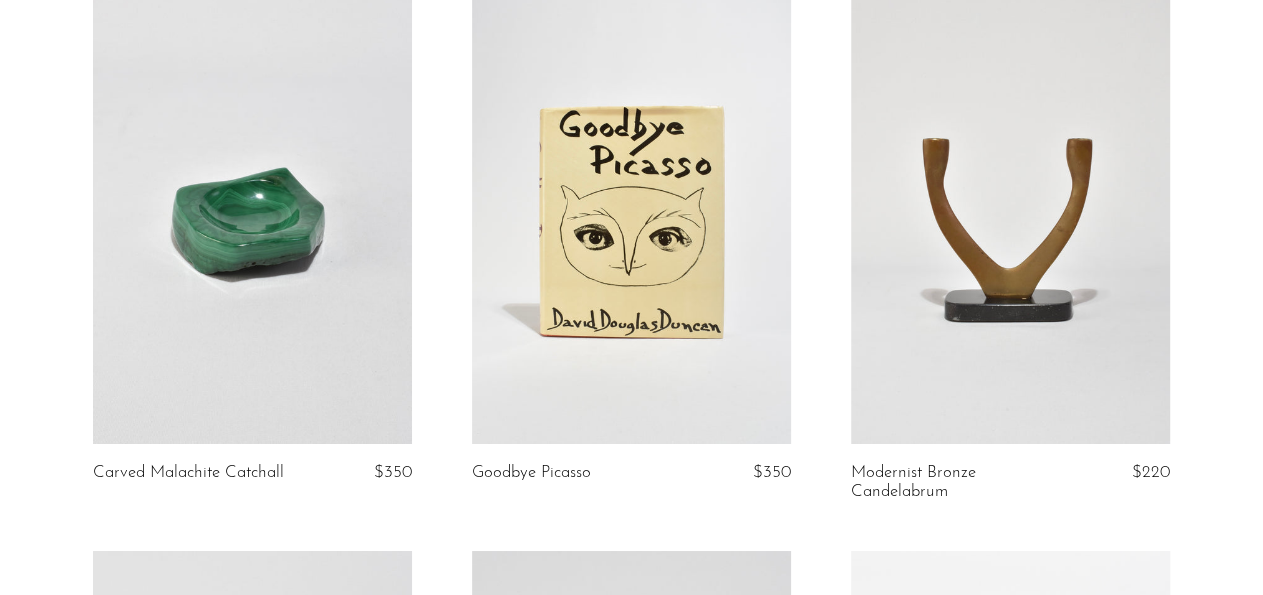 click at bounding box center (1010, 221) 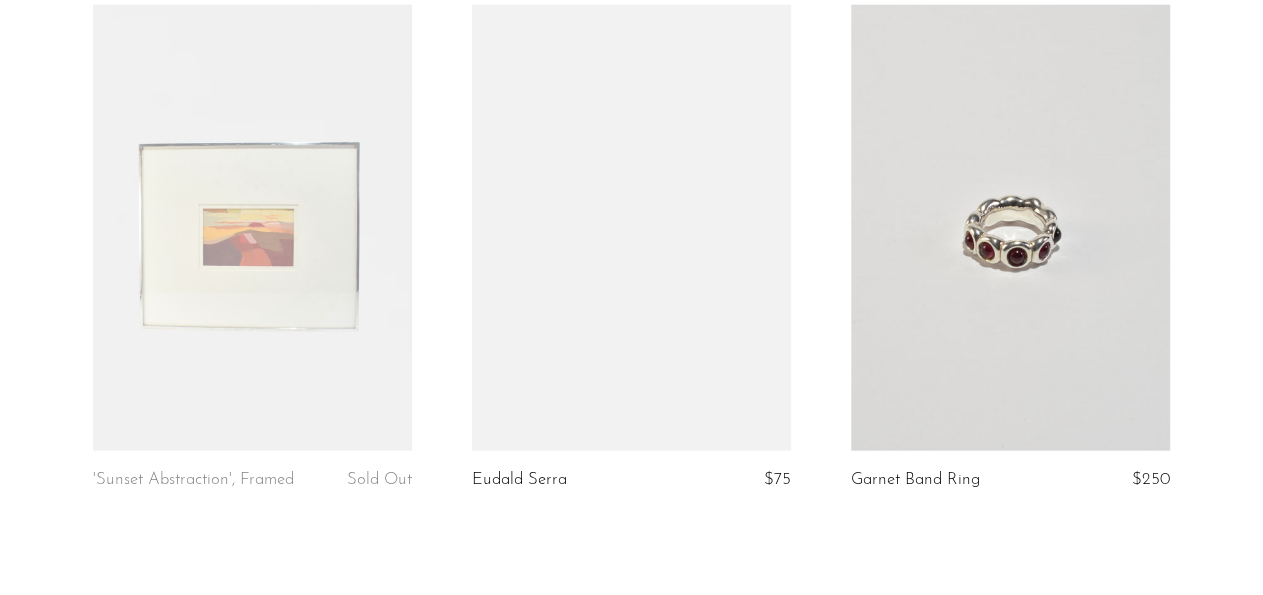 scroll, scrollTop: 6448, scrollLeft: 0, axis: vertical 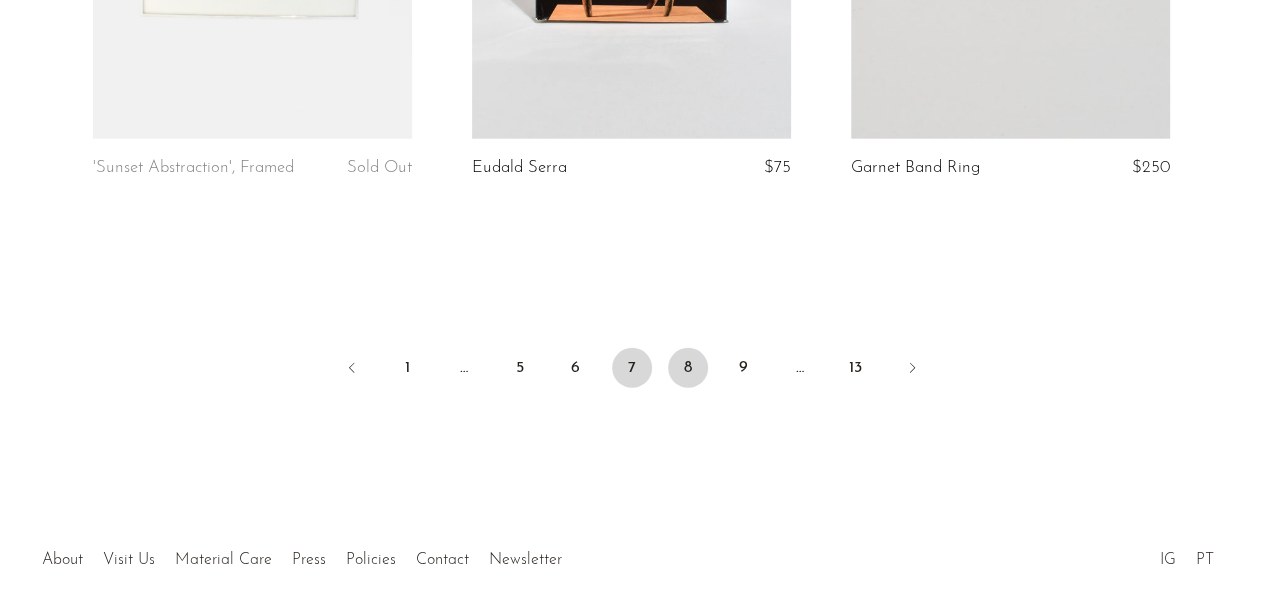 click on "8" at bounding box center (688, 368) 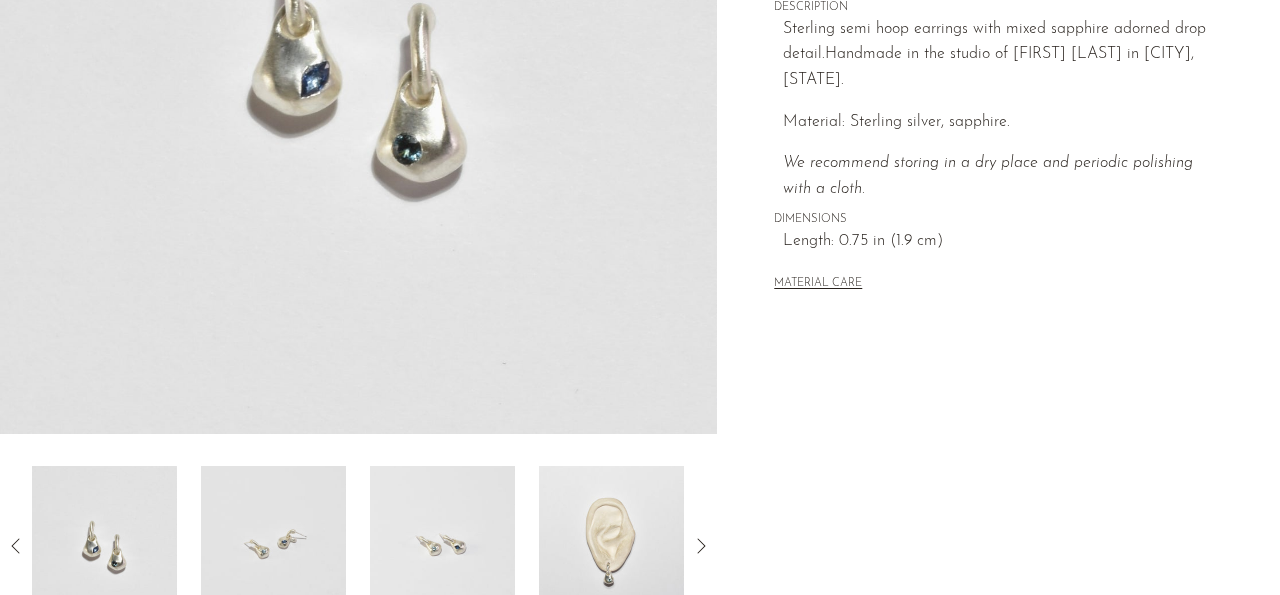 scroll, scrollTop: 520, scrollLeft: 0, axis: vertical 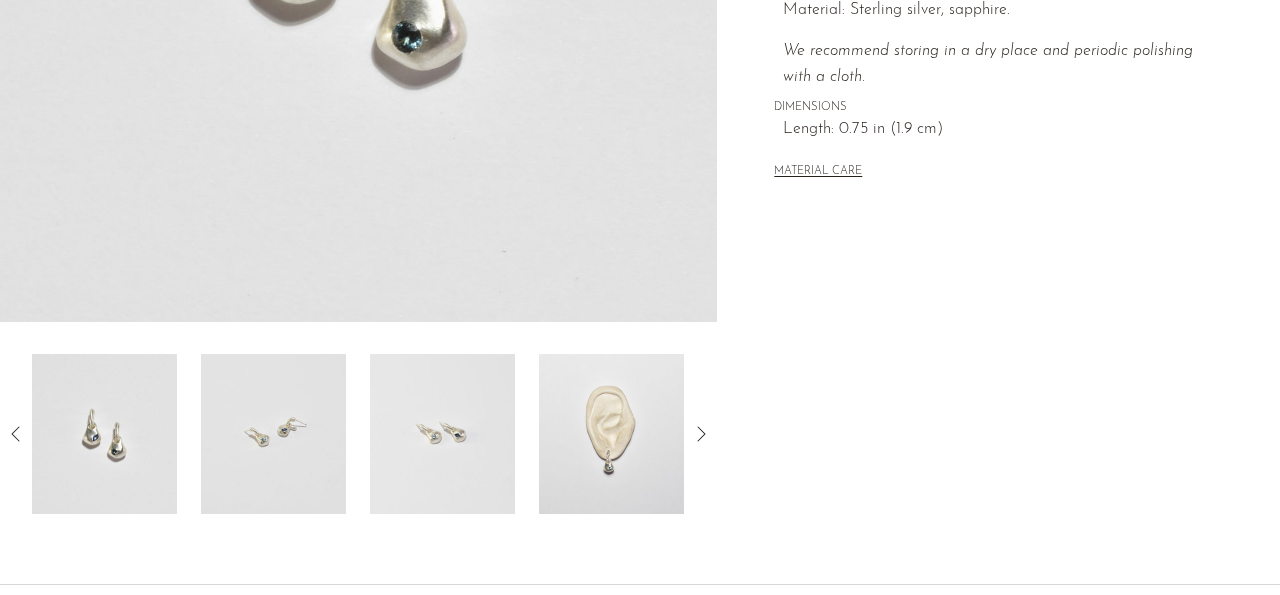 click at bounding box center [611, 434] 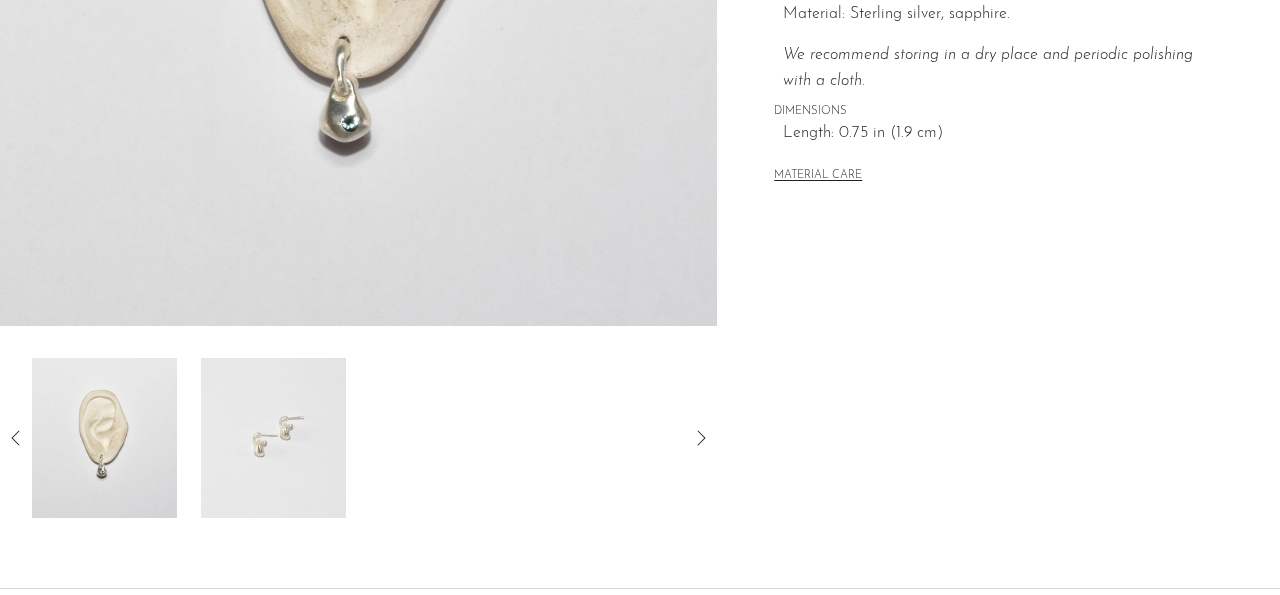 scroll, scrollTop: 520, scrollLeft: 0, axis: vertical 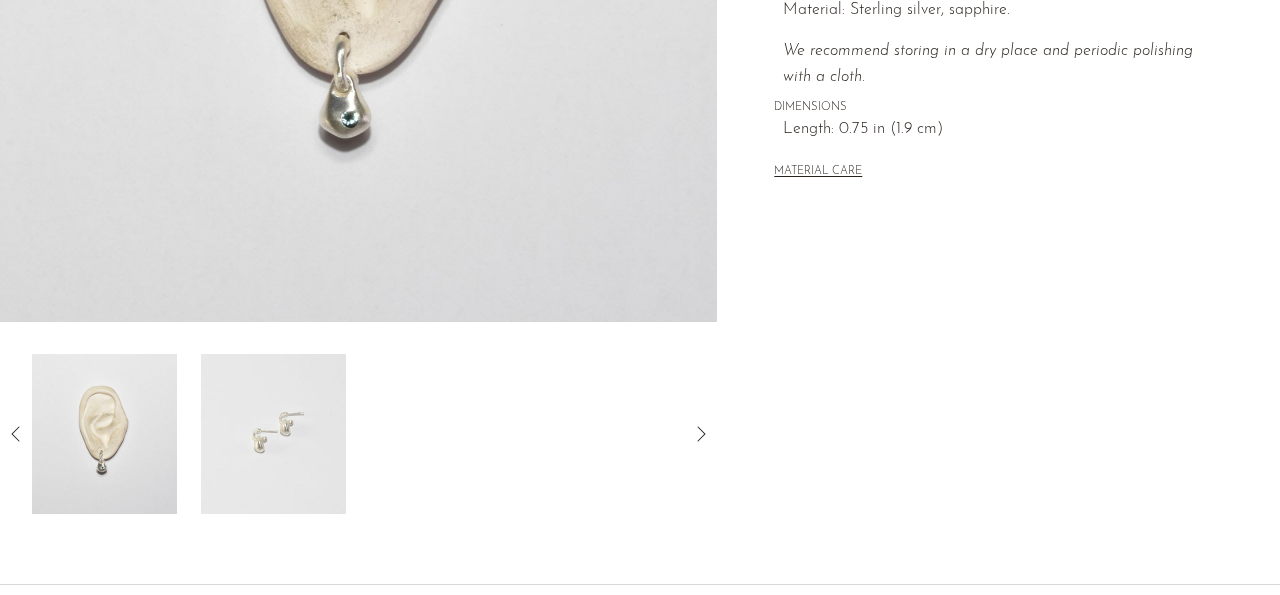click at bounding box center [273, 434] 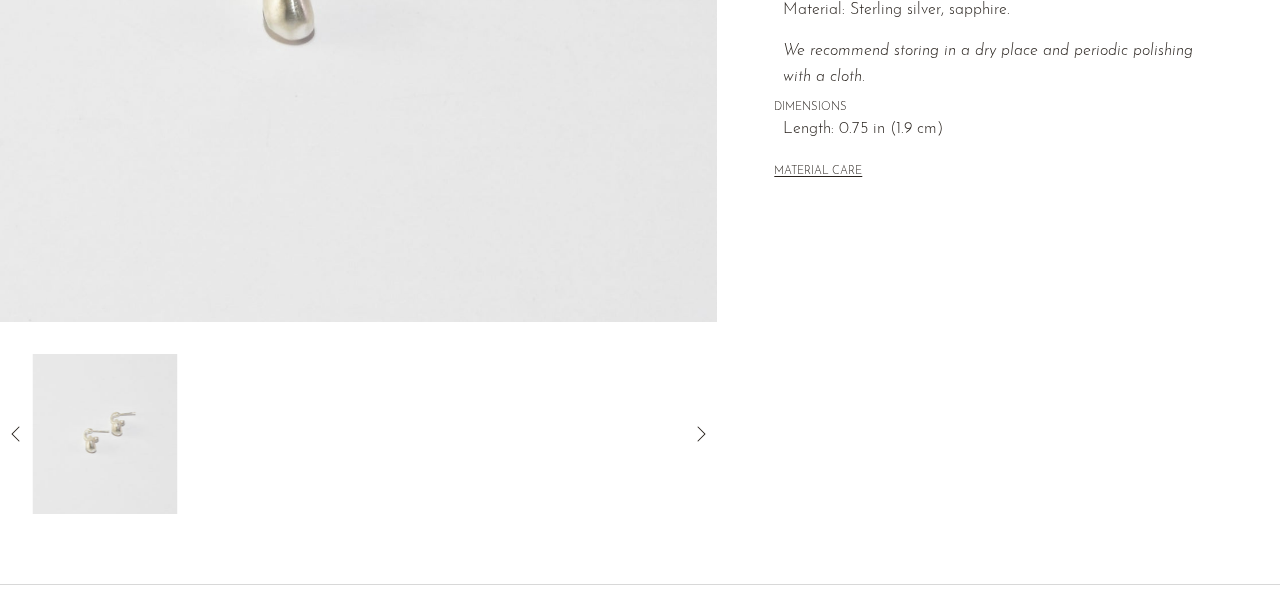 scroll, scrollTop: 312, scrollLeft: 0, axis: vertical 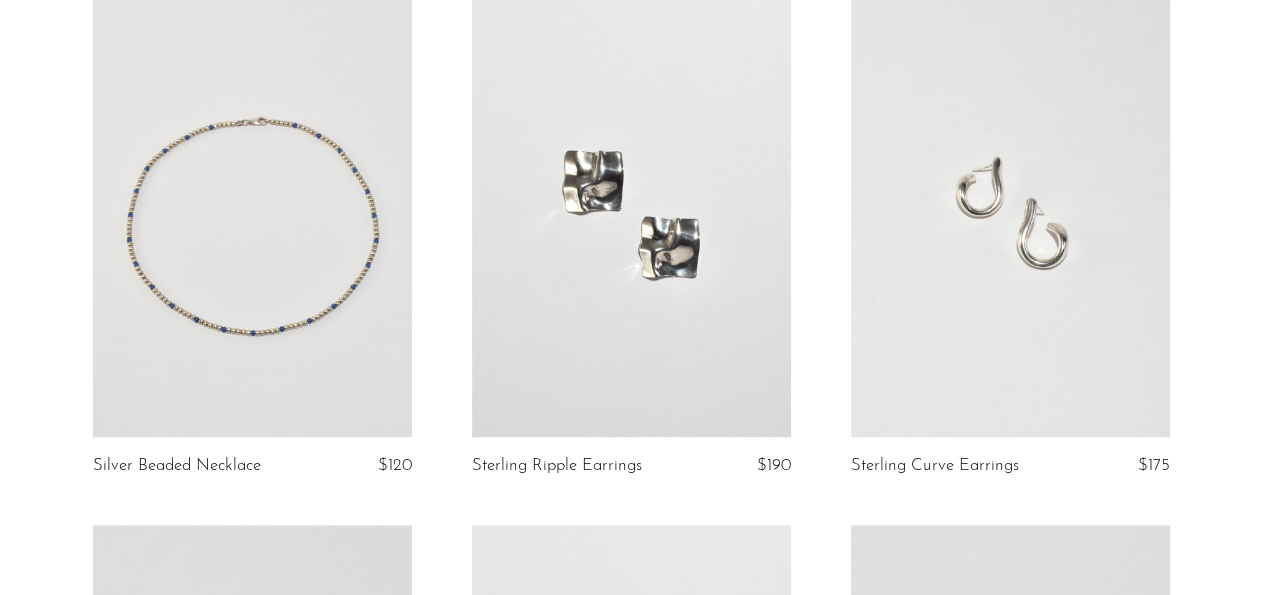 click at bounding box center [1010, 214] 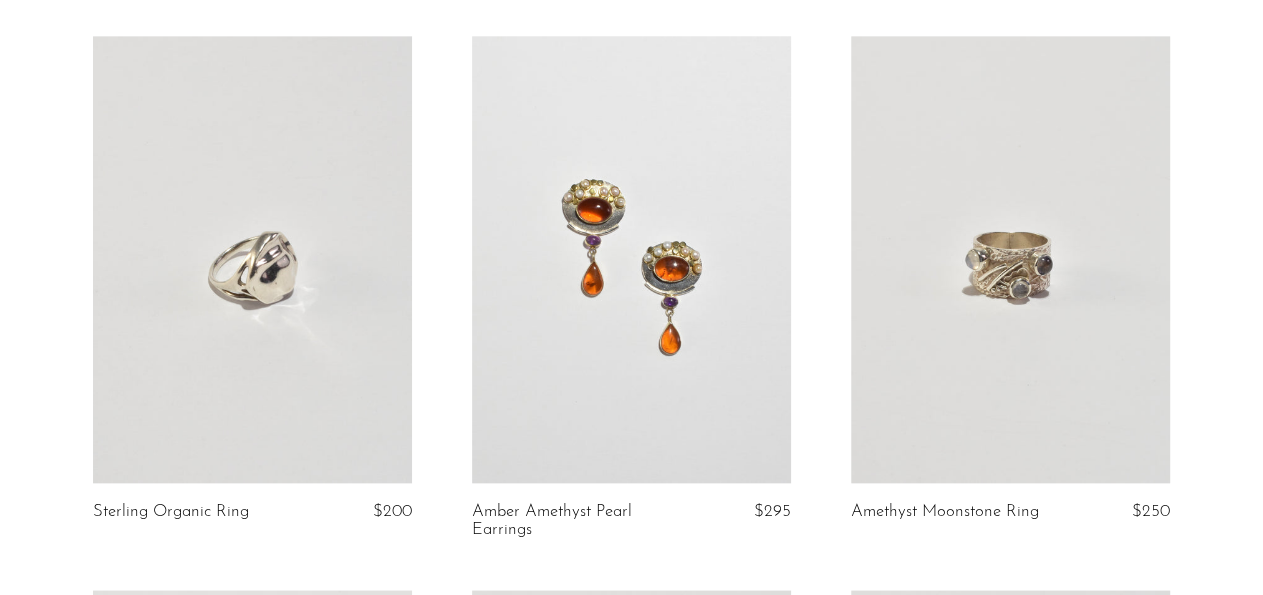scroll, scrollTop: 1248, scrollLeft: 0, axis: vertical 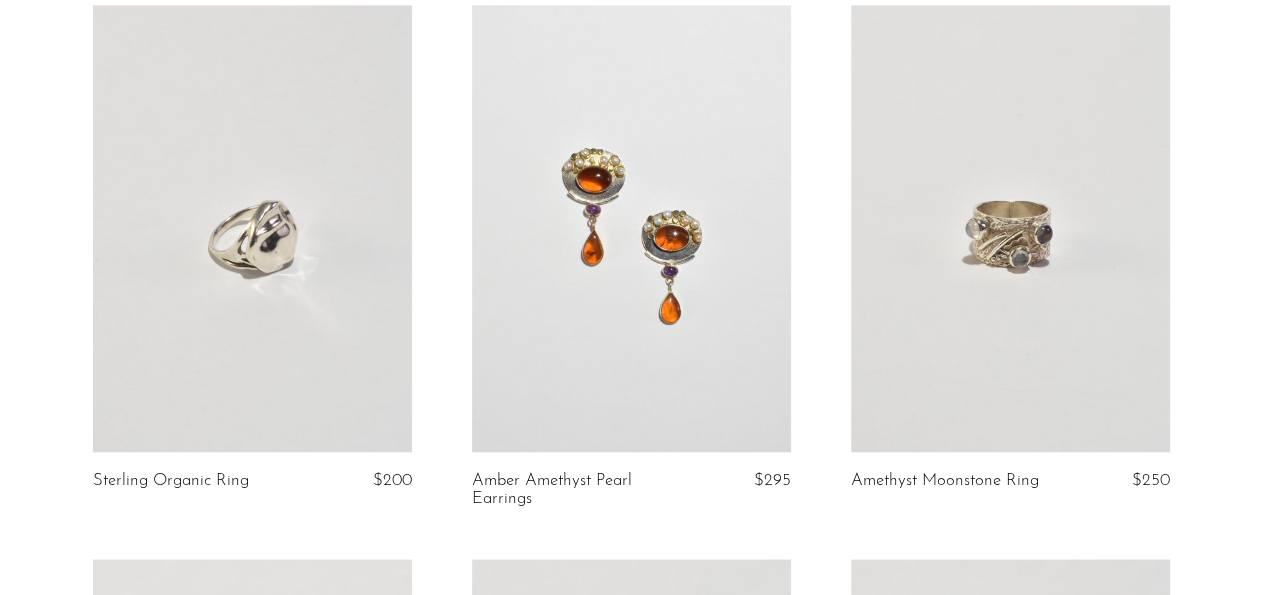 click at bounding box center [631, 228] 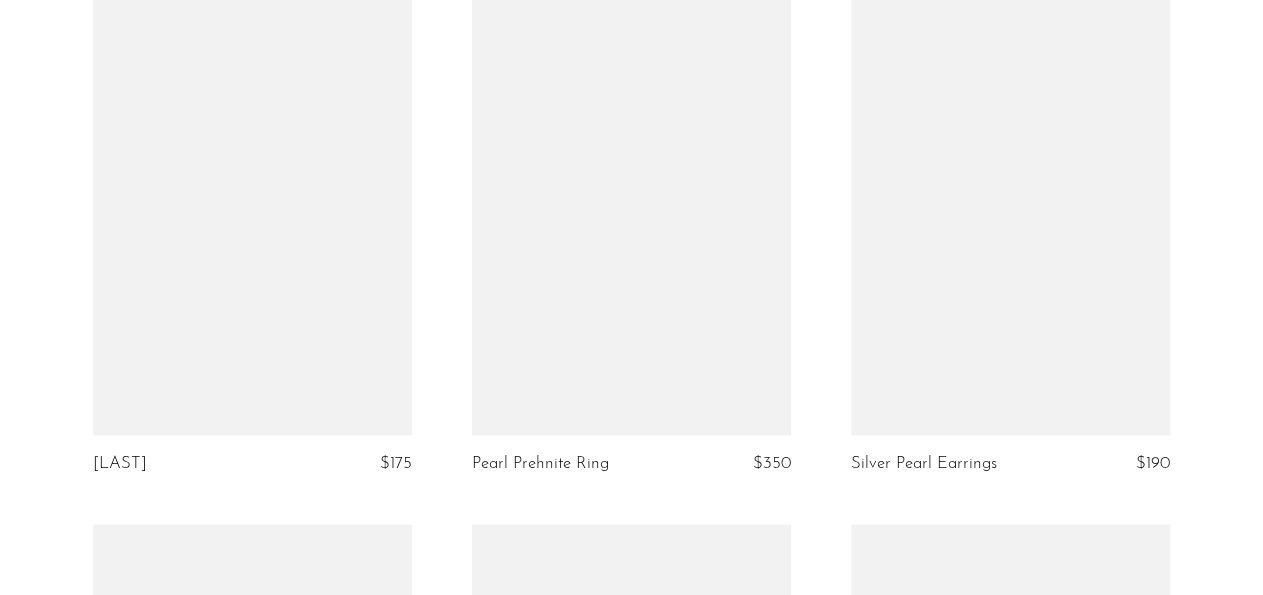 scroll, scrollTop: 5096, scrollLeft: 0, axis: vertical 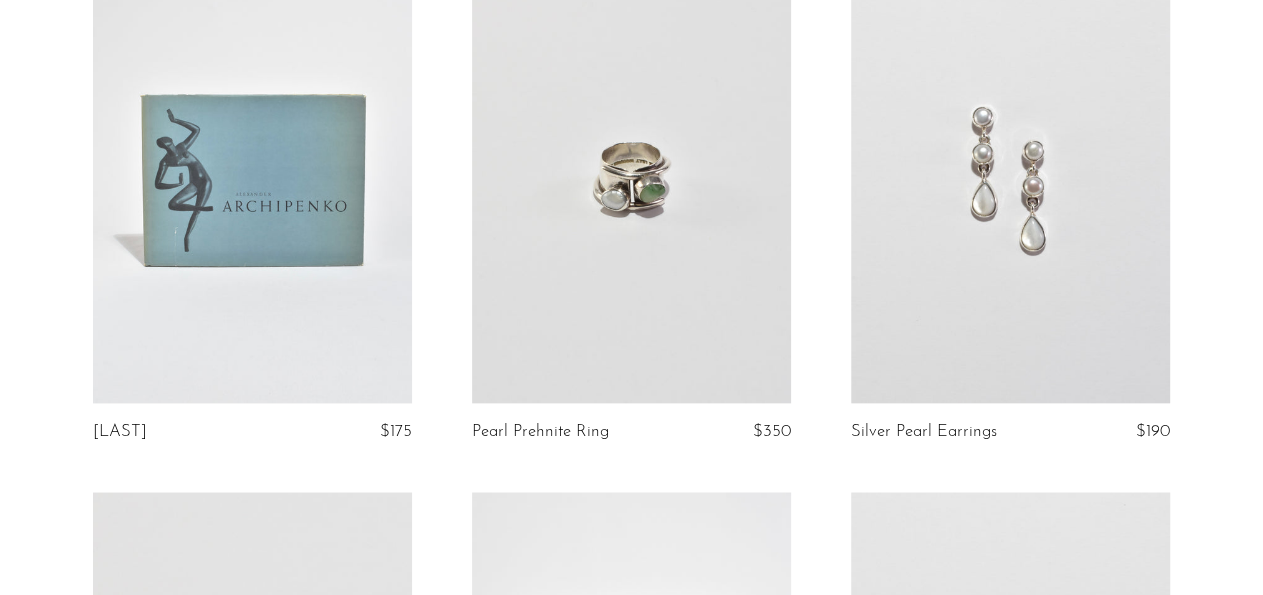 click at bounding box center (1010, 180) 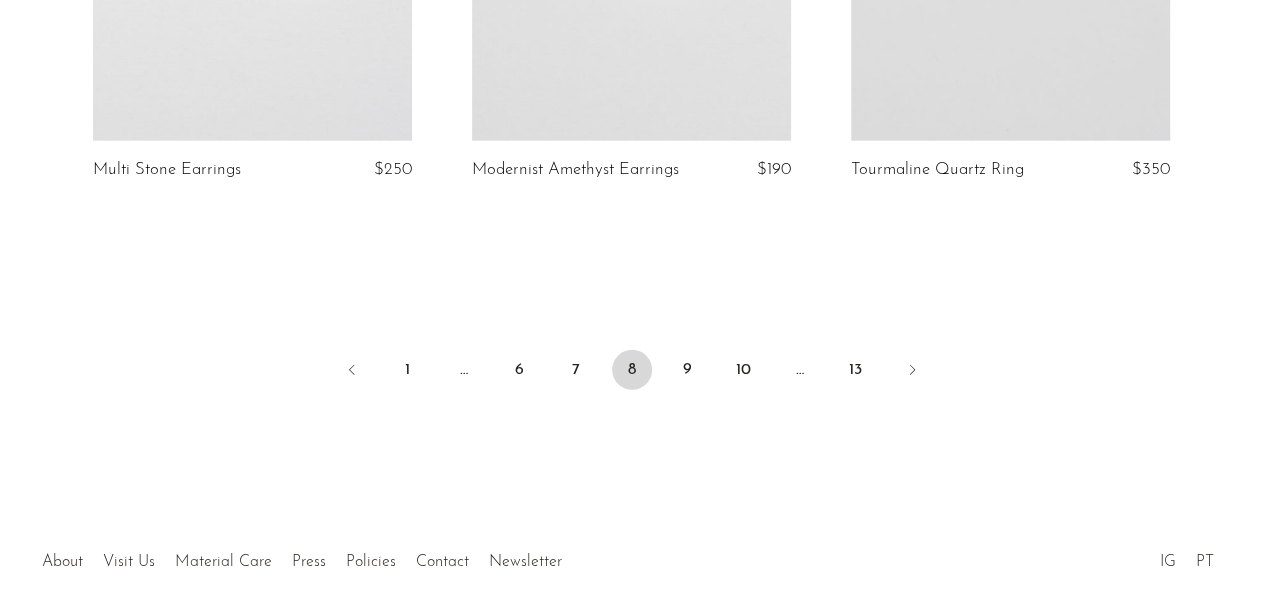 scroll, scrollTop: 6448, scrollLeft: 0, axis: vertical 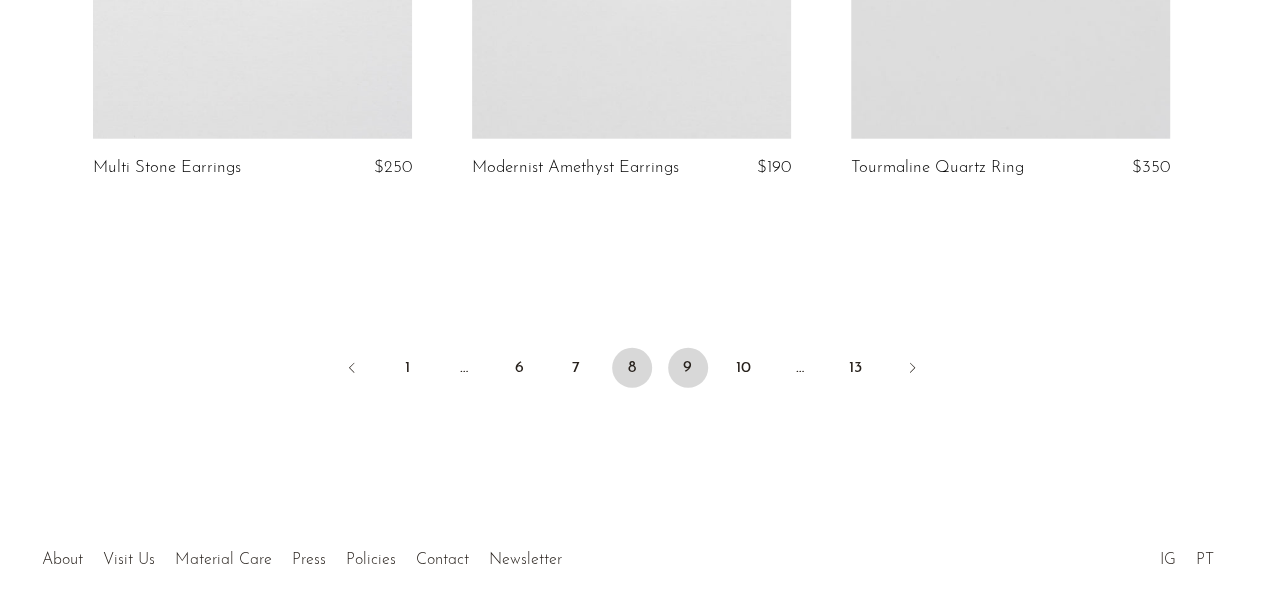 click on "9" at bounding box center [688, 368] 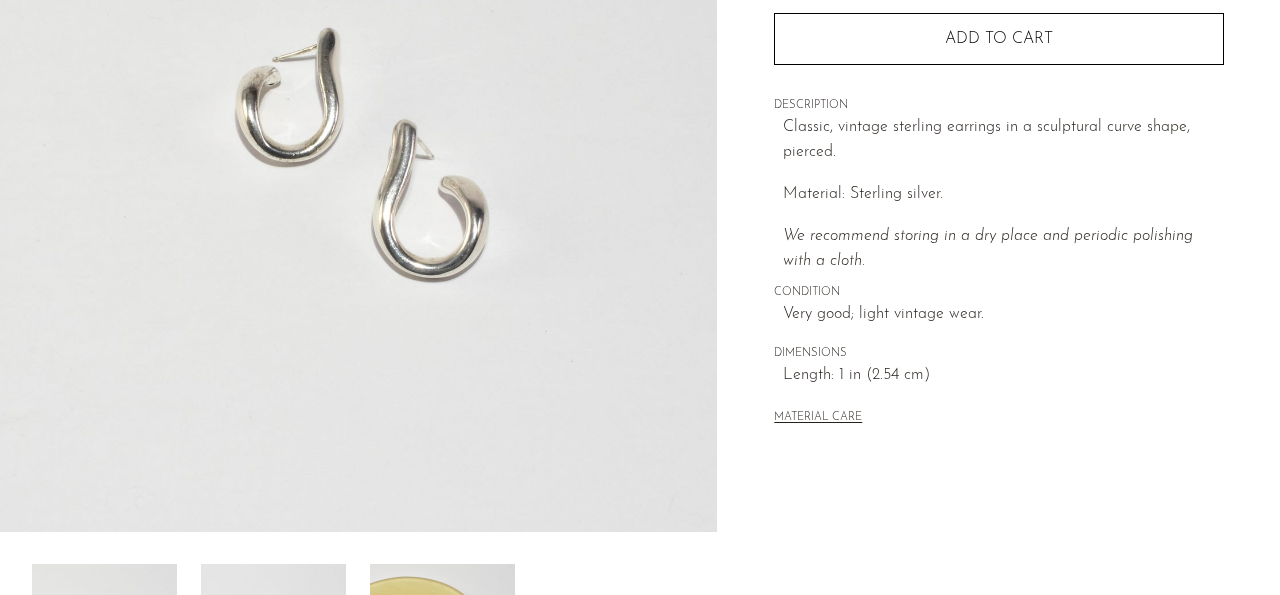 scroll, scrollTop: 416, scrollLeft: 0, axis: vertical 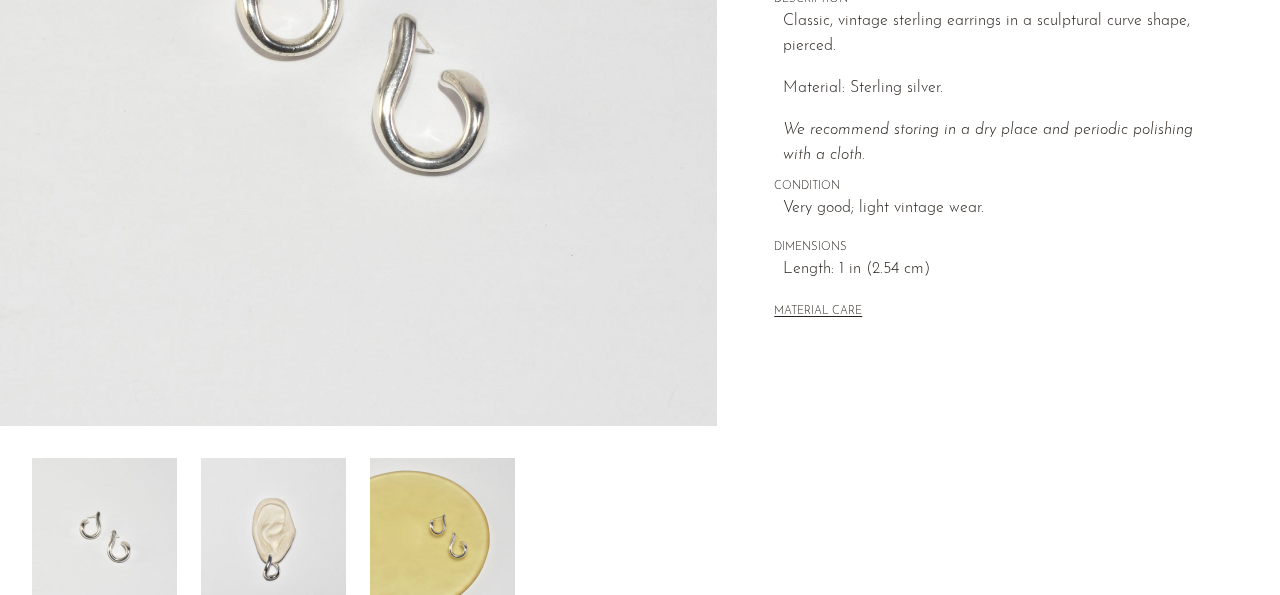click at bounding box center [273, 538] 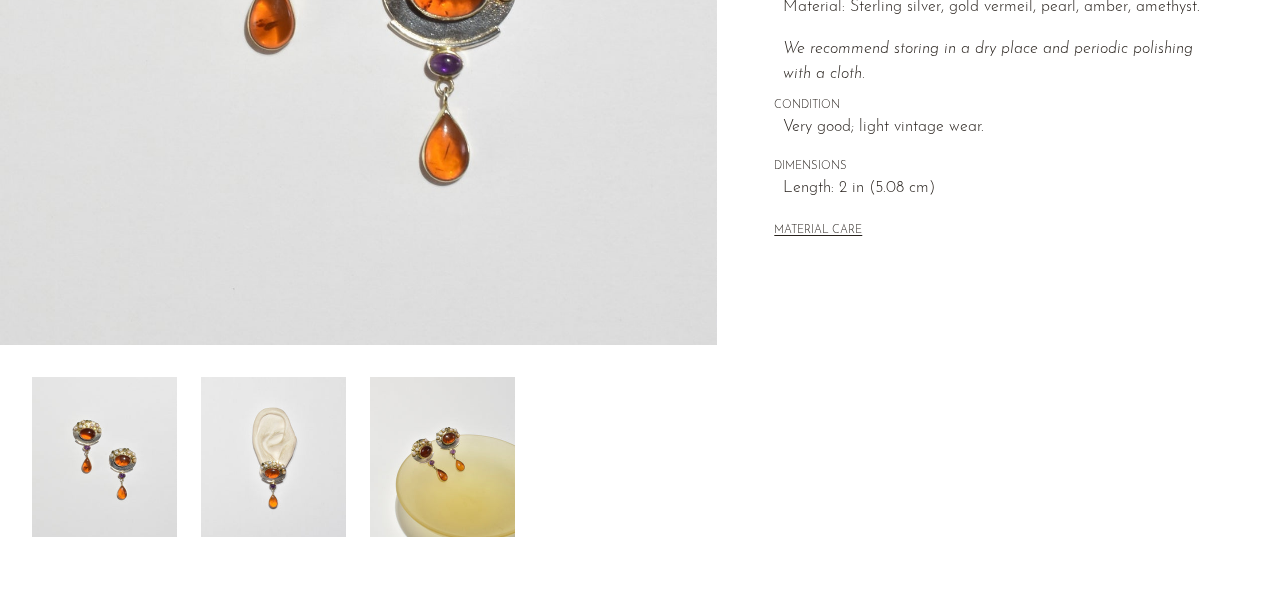scroll, scrollTop: 520, scrollLeft: 0, axis: vertical 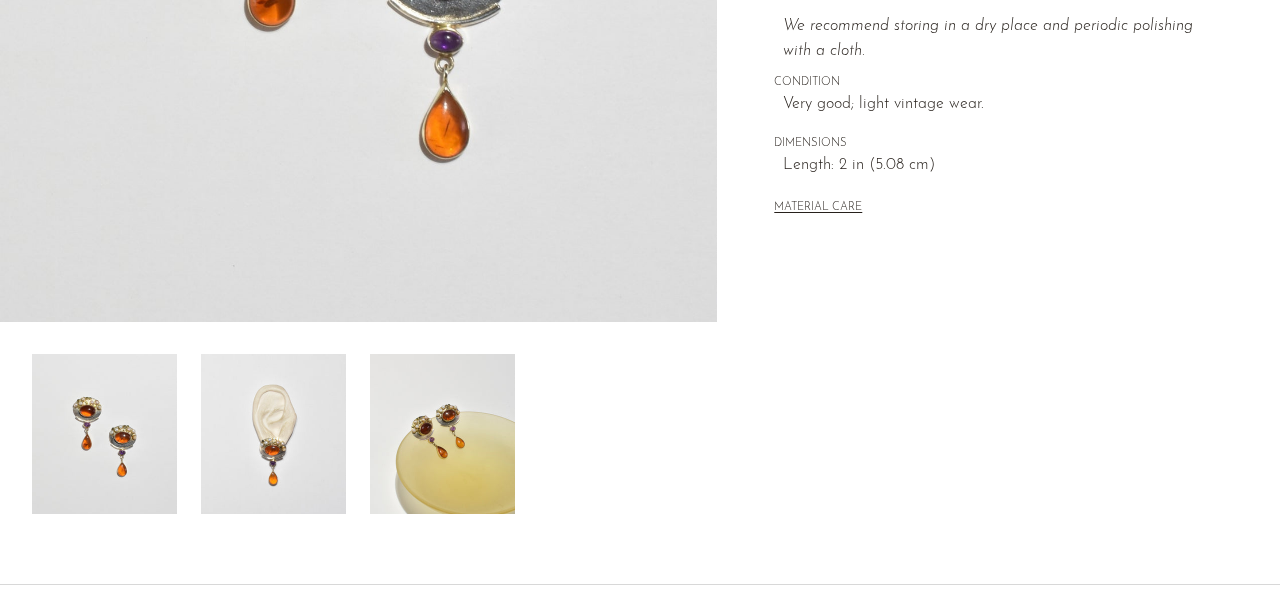 click at bounding box center (273, 434) 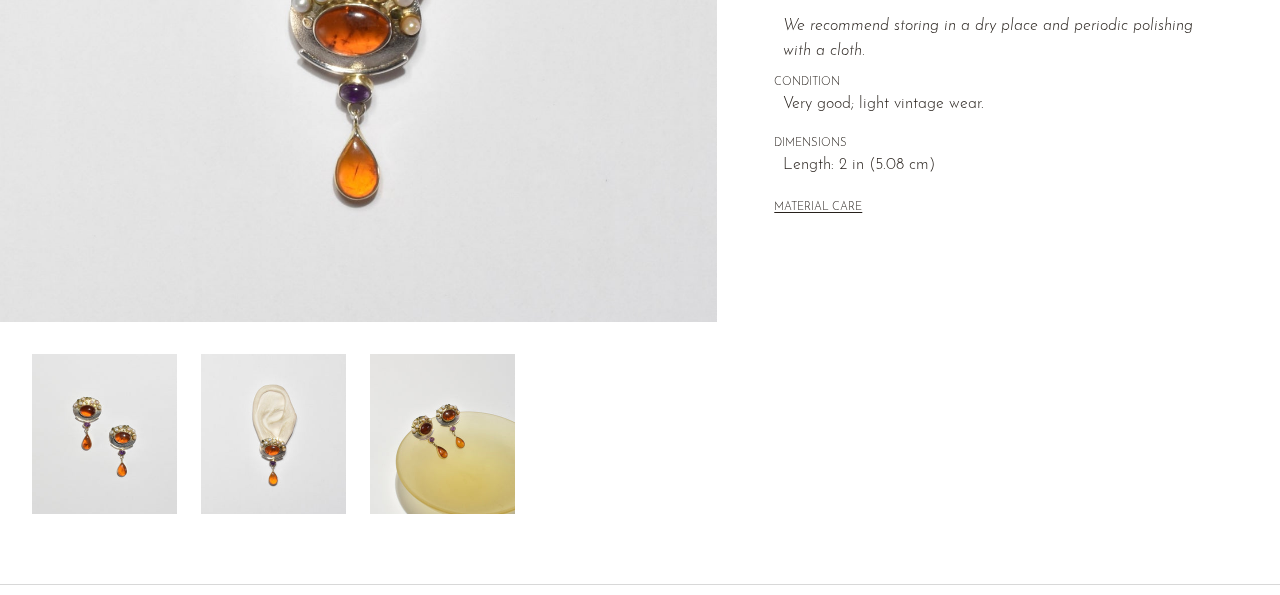 scroll, scrollTop: 312, scrollLeft: 0, axis: vertical 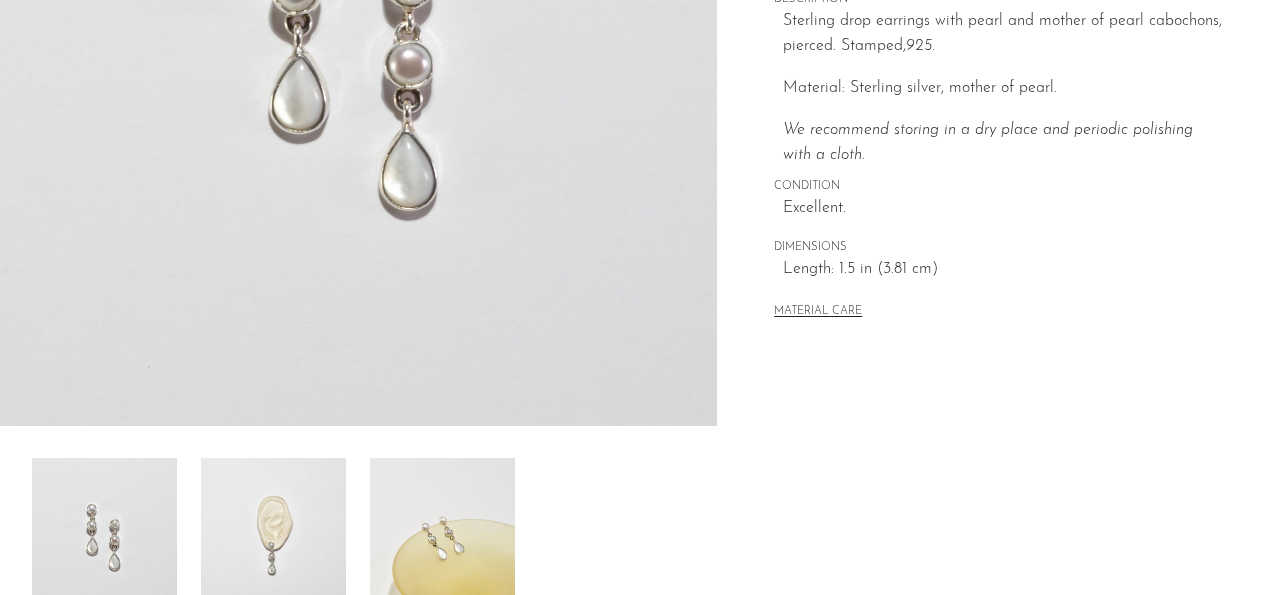 click at bounding box center [273, 538] 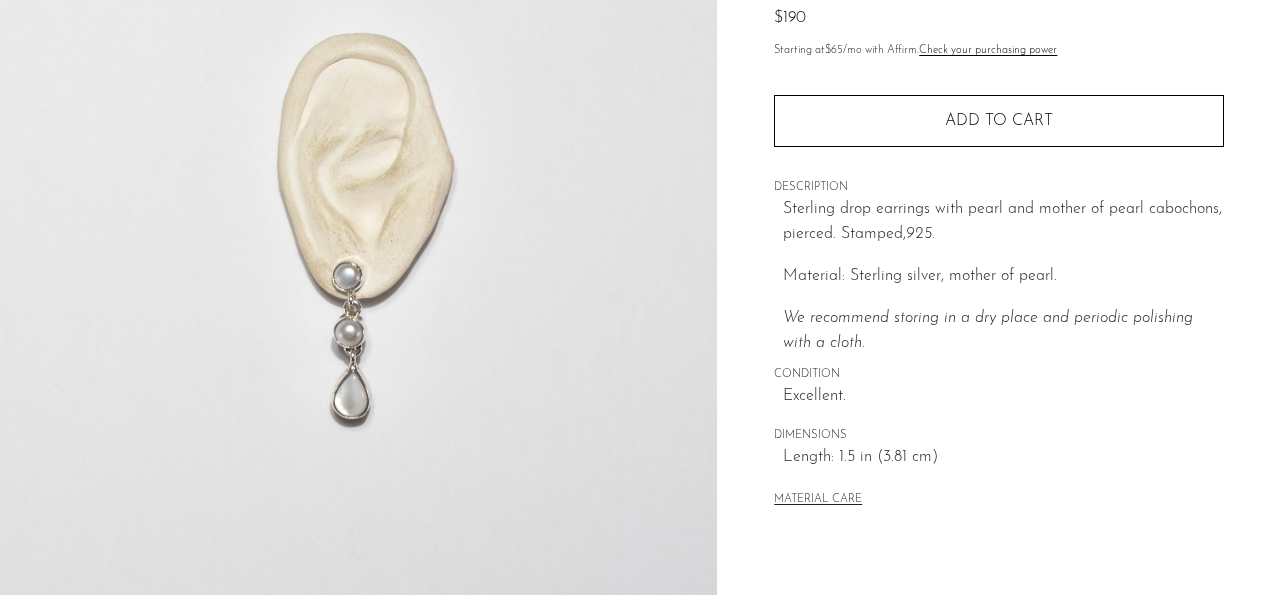 scroll, scrollTop: 208, scrollLeft: 0, axis: vertical 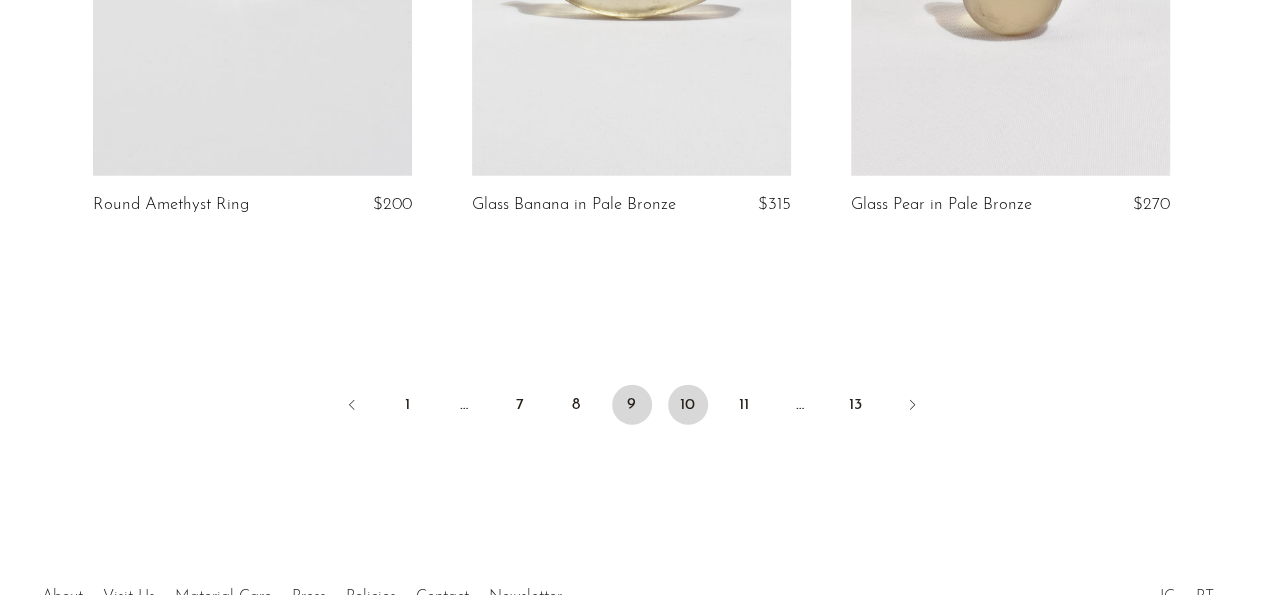 click on "10" at bounding box center (688, 405) 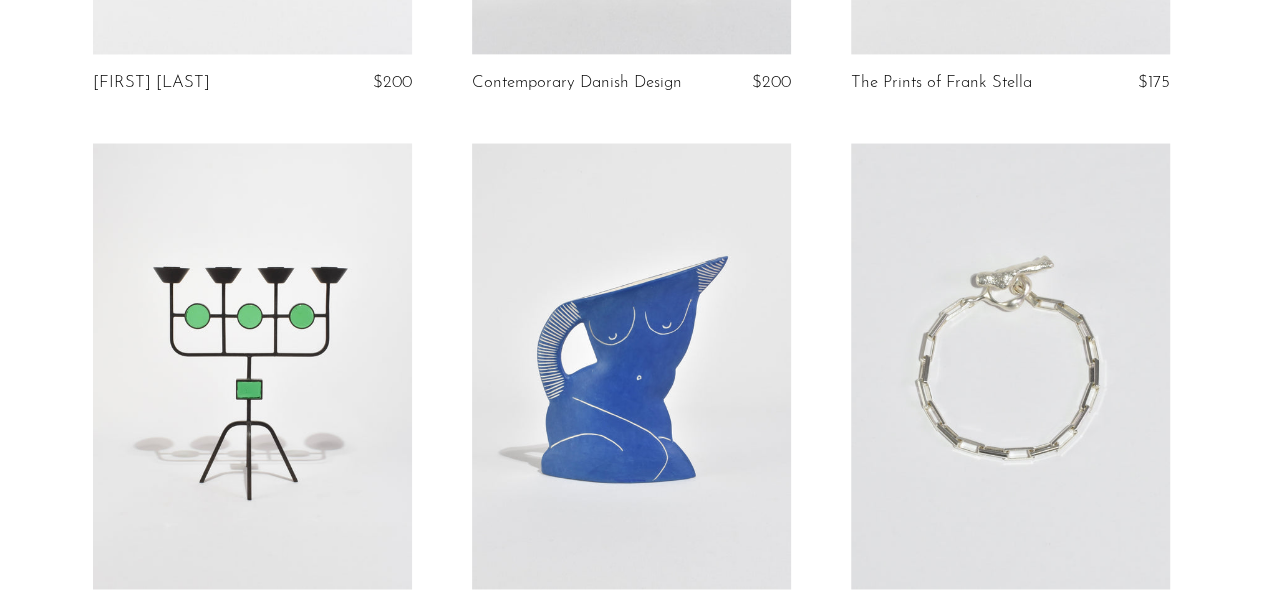 scroll, scrollTop: 1768, scrollLeft: 0, axis: vertical 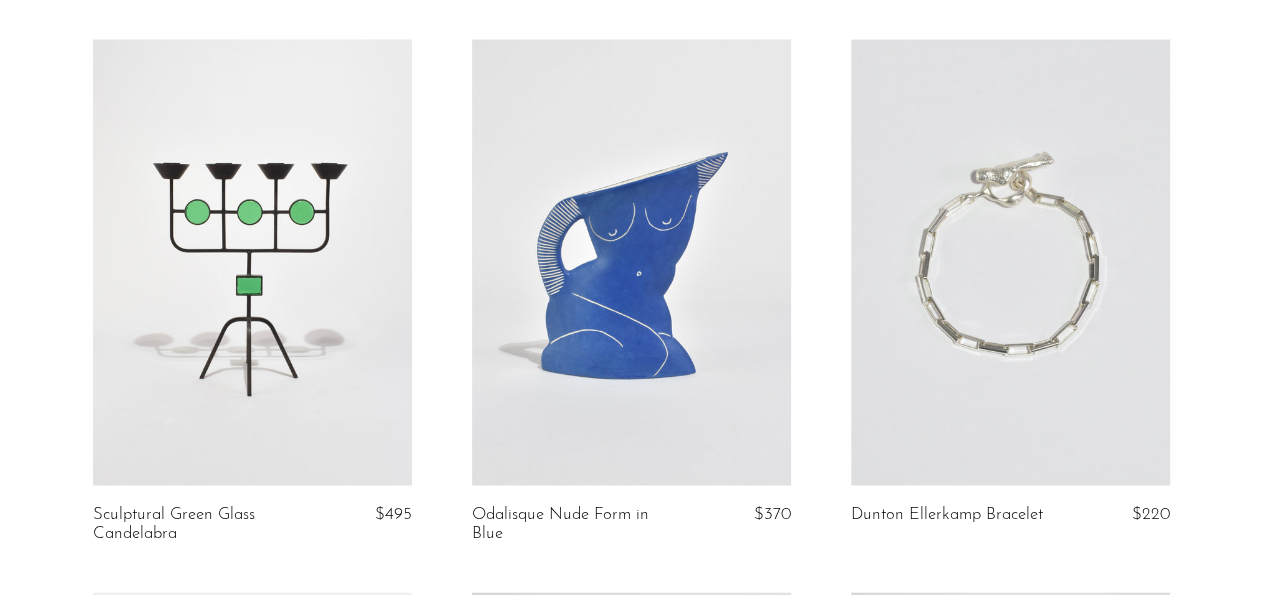 click at bounding box center (631, 262) 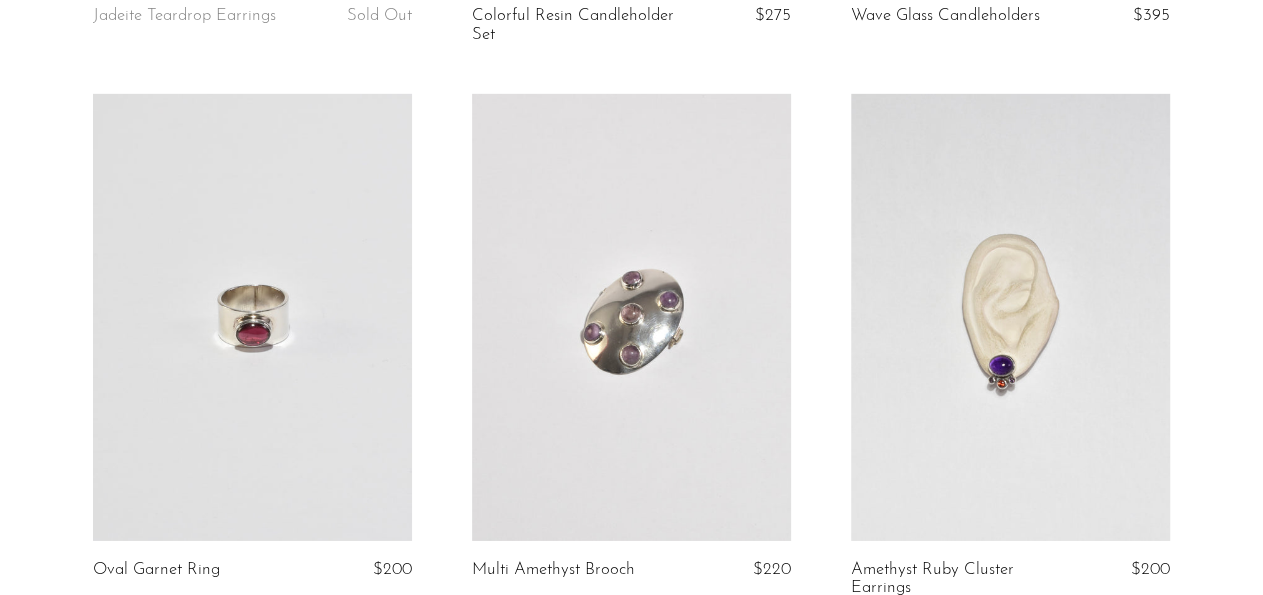 scroll, scrollTop: 2912, scrollLeft: 0, axis: vertical 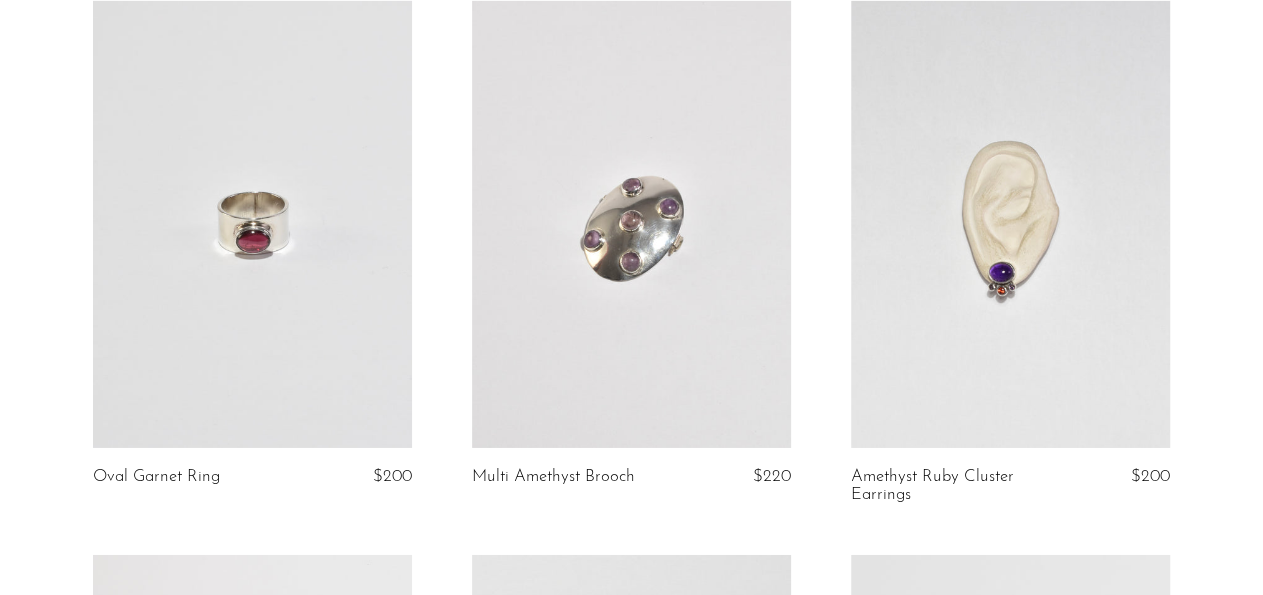 click at bounding box center [1010, 224] 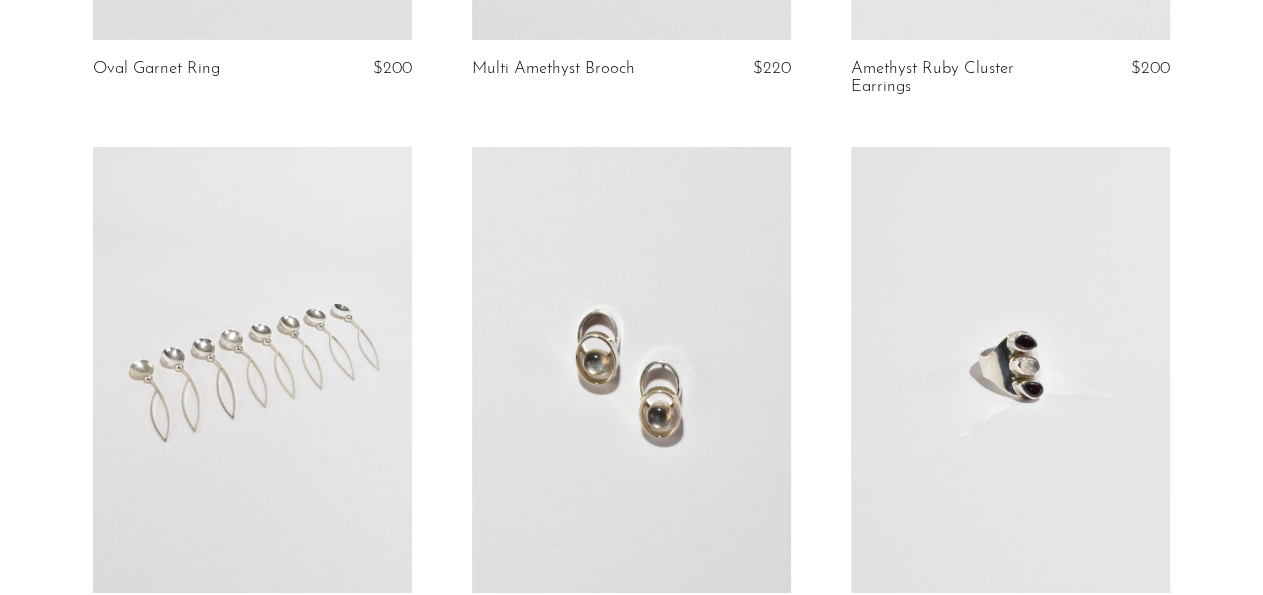 scroll, scrollTop: 3432, scrollLeft: 0, axis: vertical 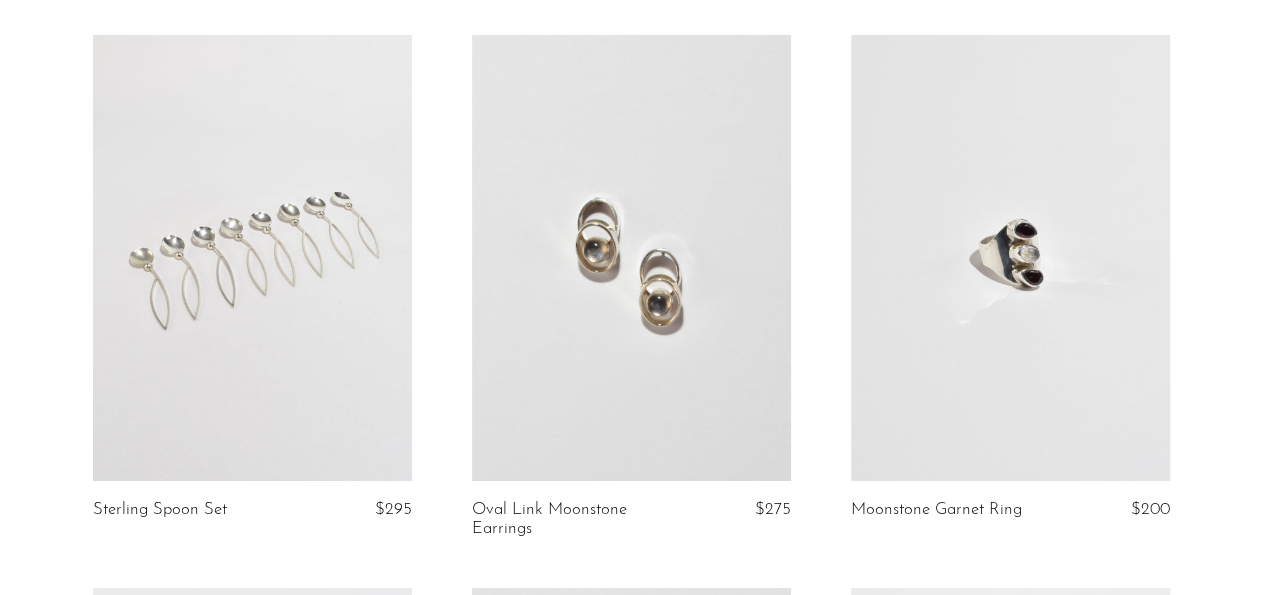 click at bounding box center (252, 258) 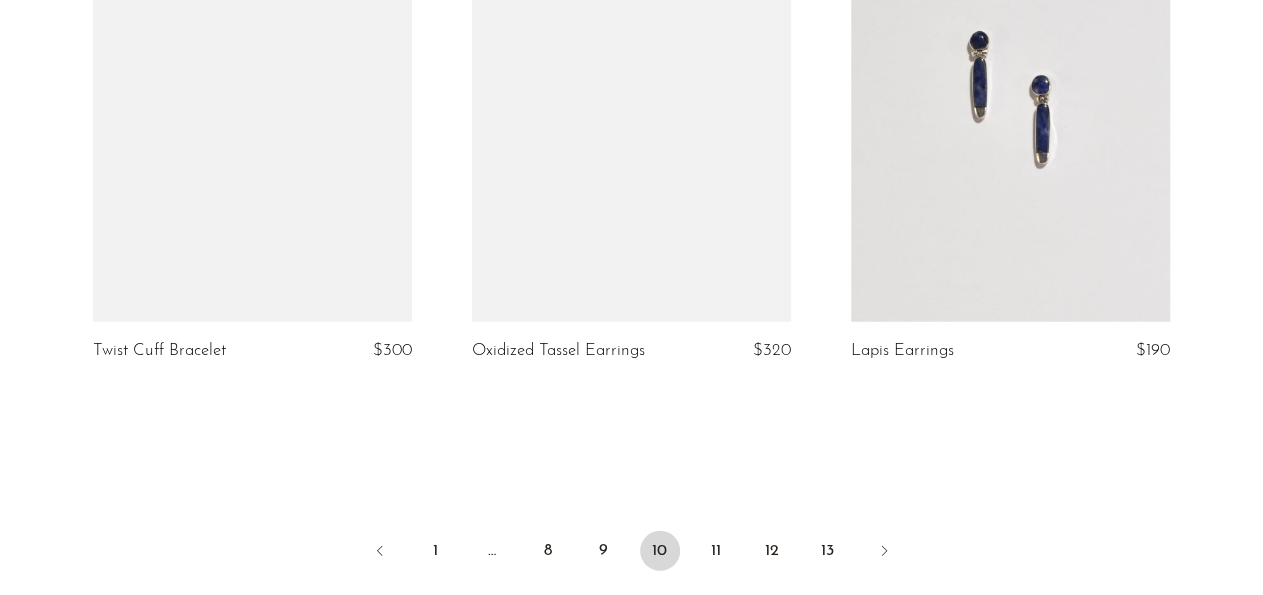 scroll, scrollTop: 6344, scrollLeft: 0, axis: vertical 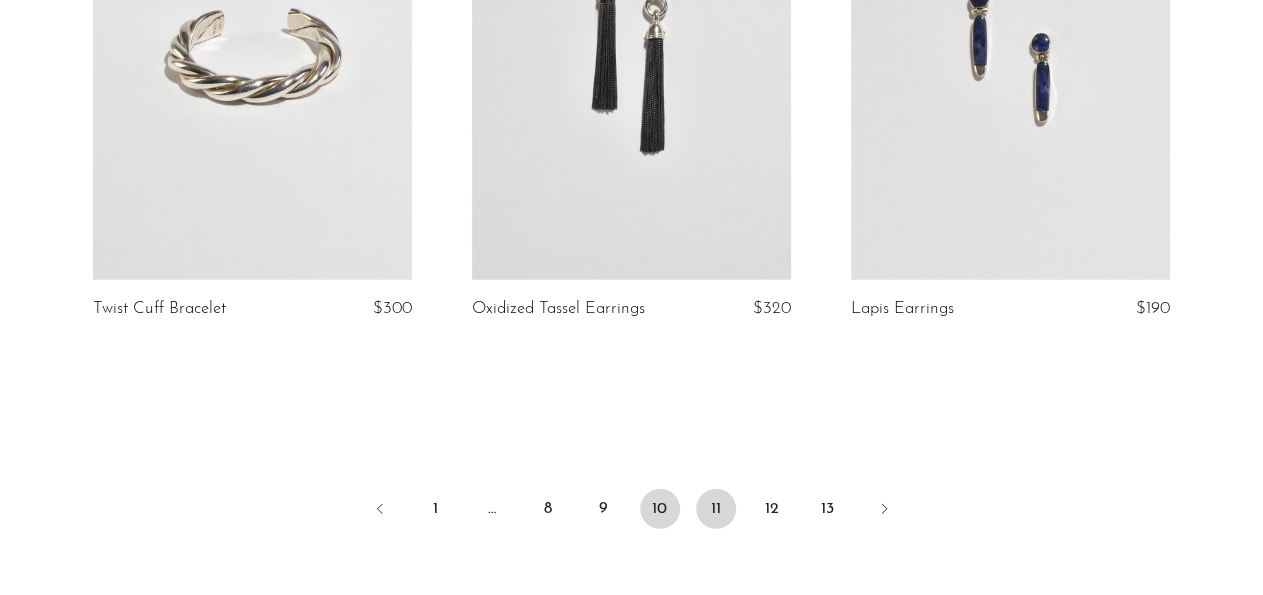 click on "11" at bounding box center [716, 509] 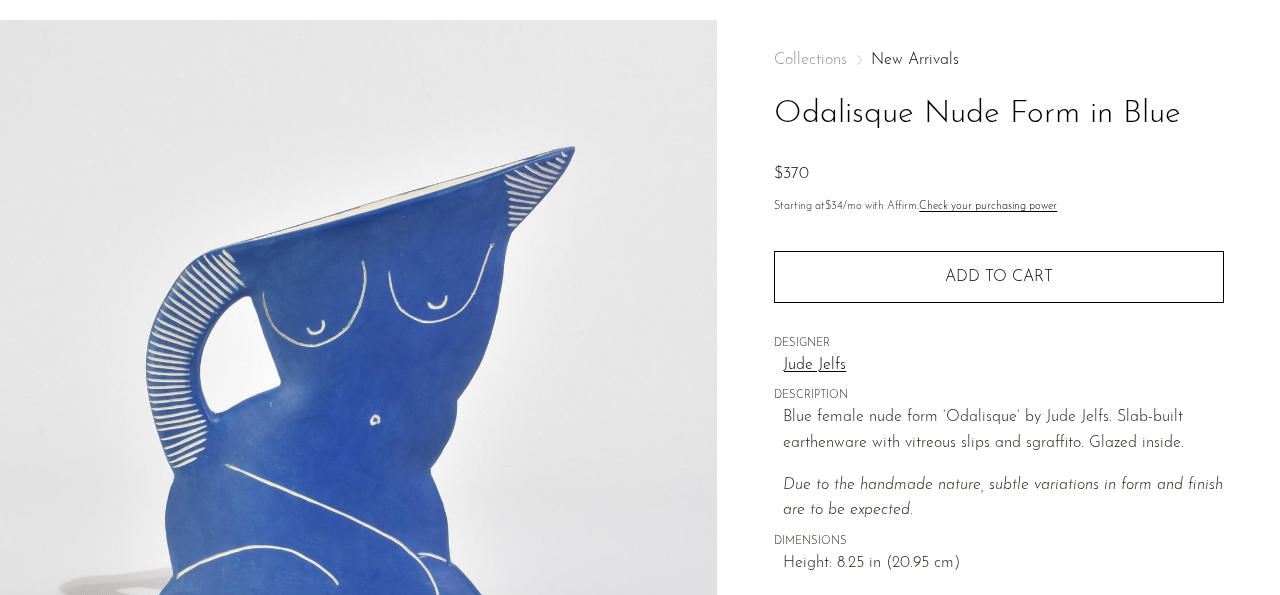 scroll, scrollTop: 104, scrollLeft: 0, axis: vertical 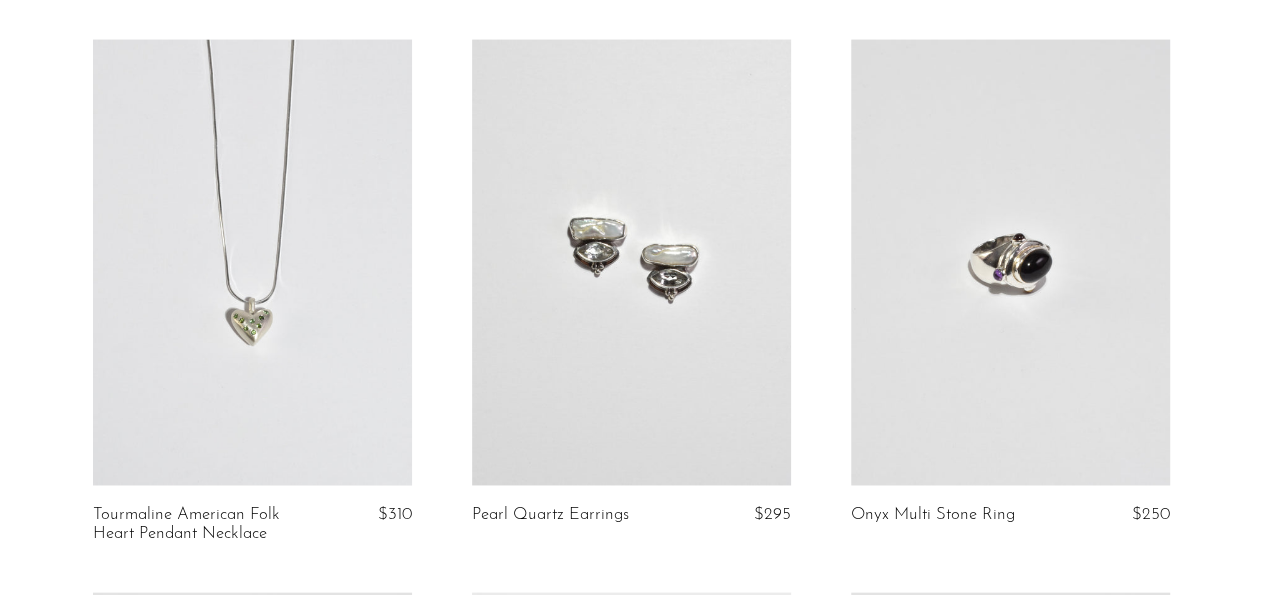 click at bounding box center [631, 262] 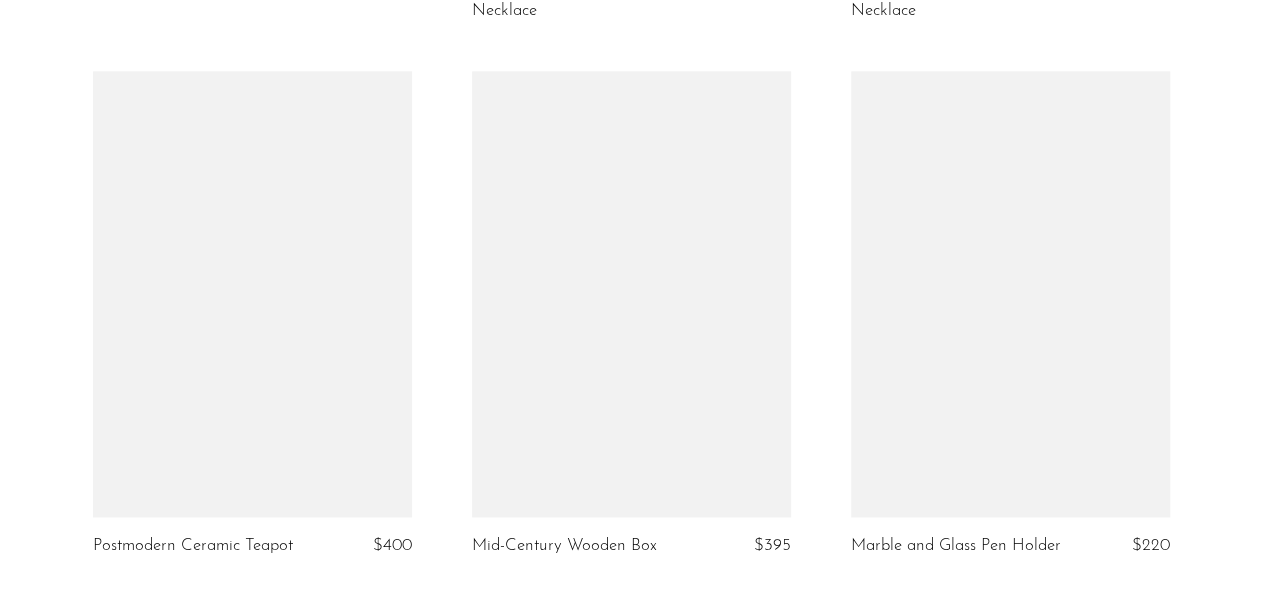 scroll, scrollTop: 5200, scrollLeft: 0, axis: vertical 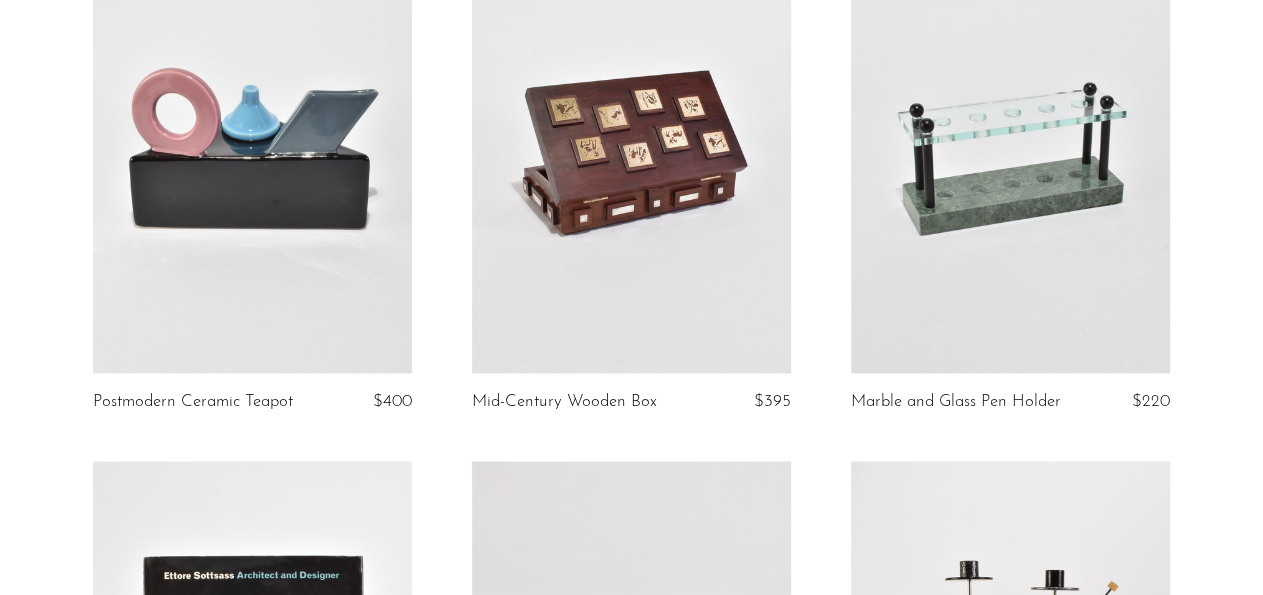 click at bounding box center [631, 150] 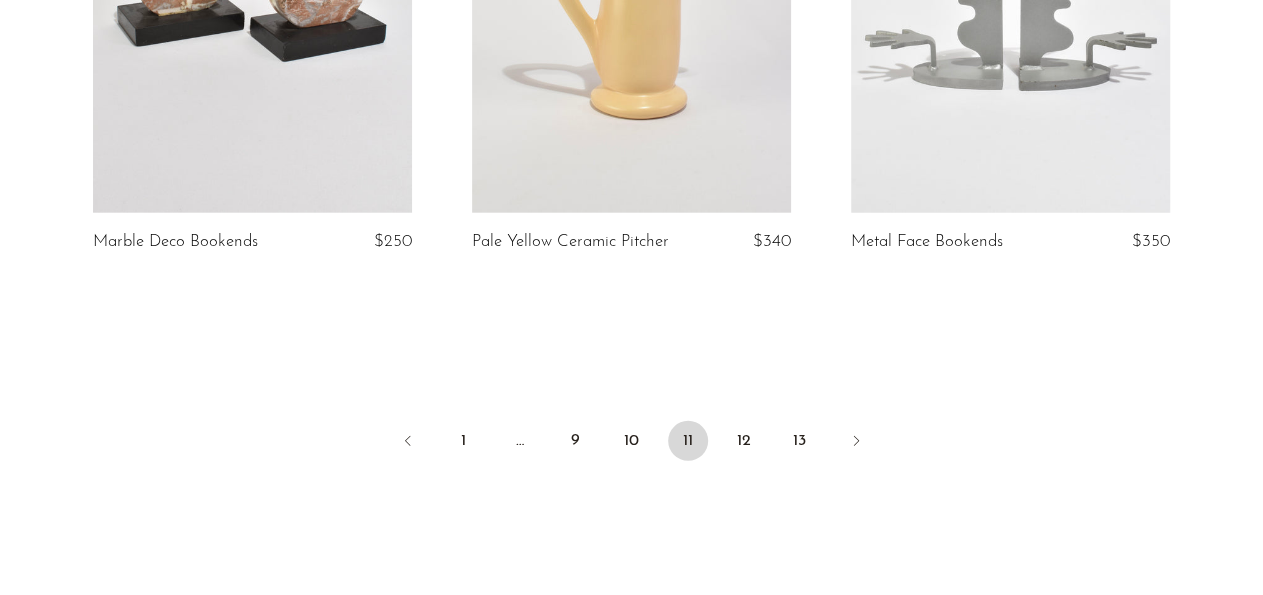 scroll, scrollTop: 6448, scrollLeft: 0, axis: vertical 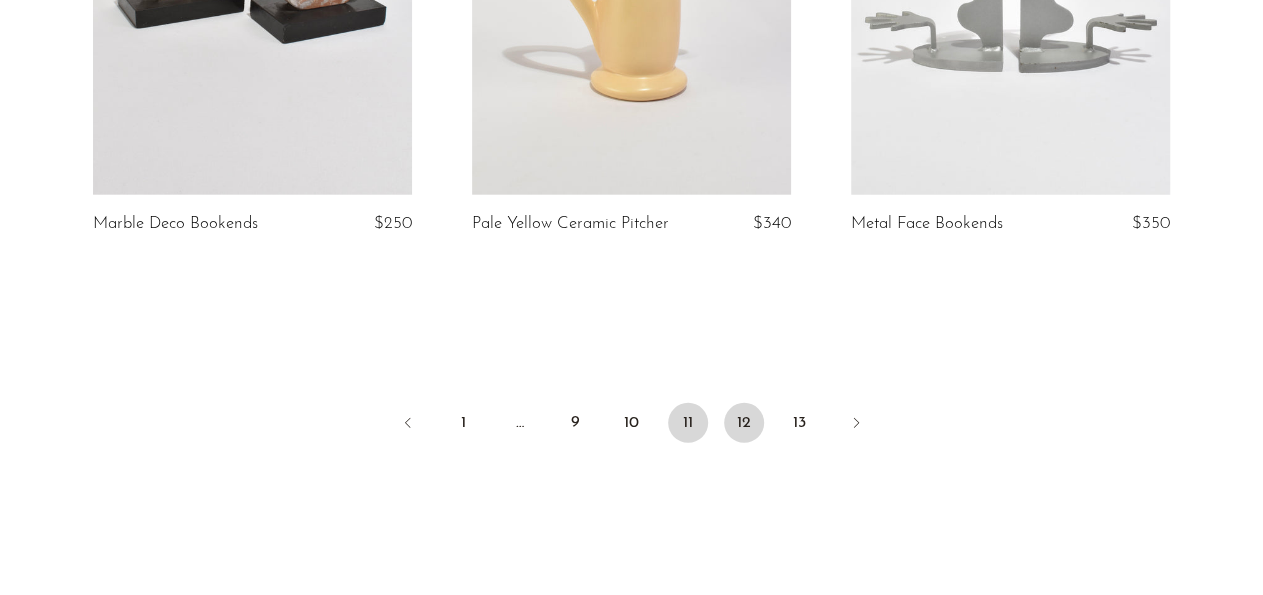 click on "12" at bounding box center (744, 423) 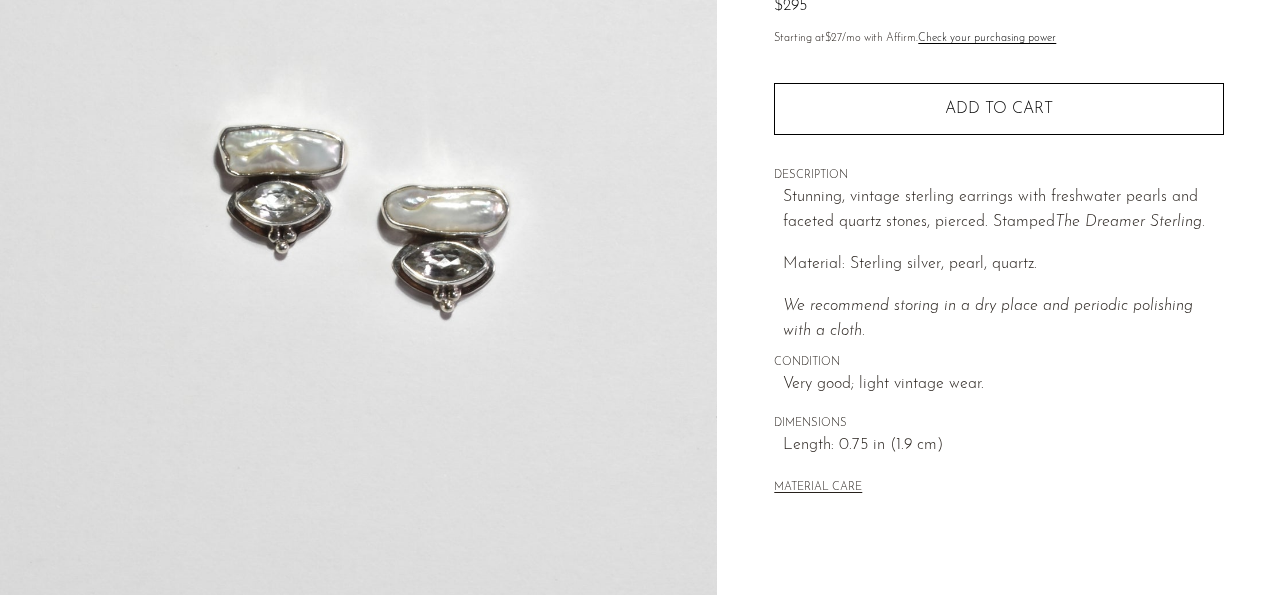 scroll, scrollTop: 416, scrollLeft: 0, axis: vertical 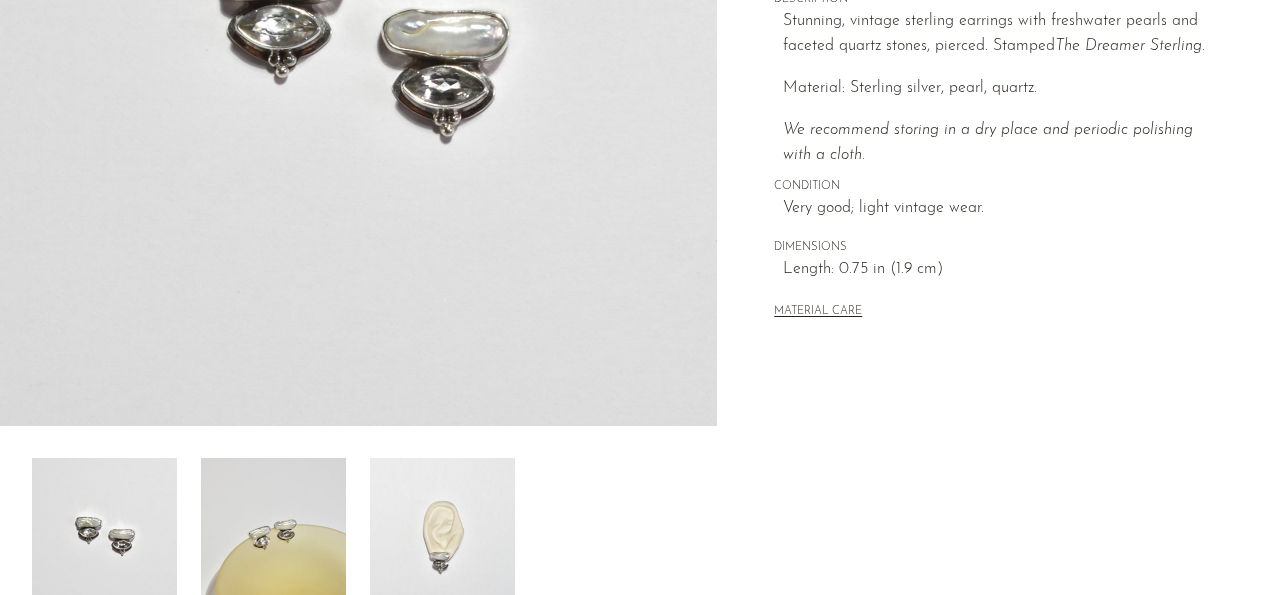 click at bounding box center [442, 538] 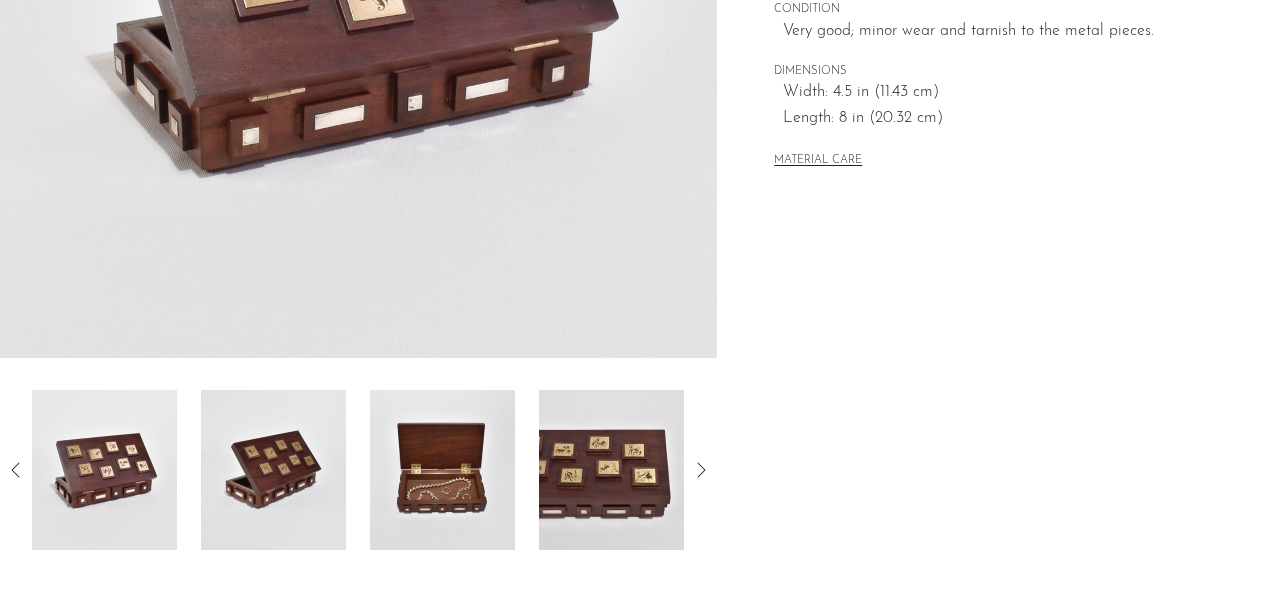 scroll, scrollTop: 624, scrollLeft: 0, axis: vertical 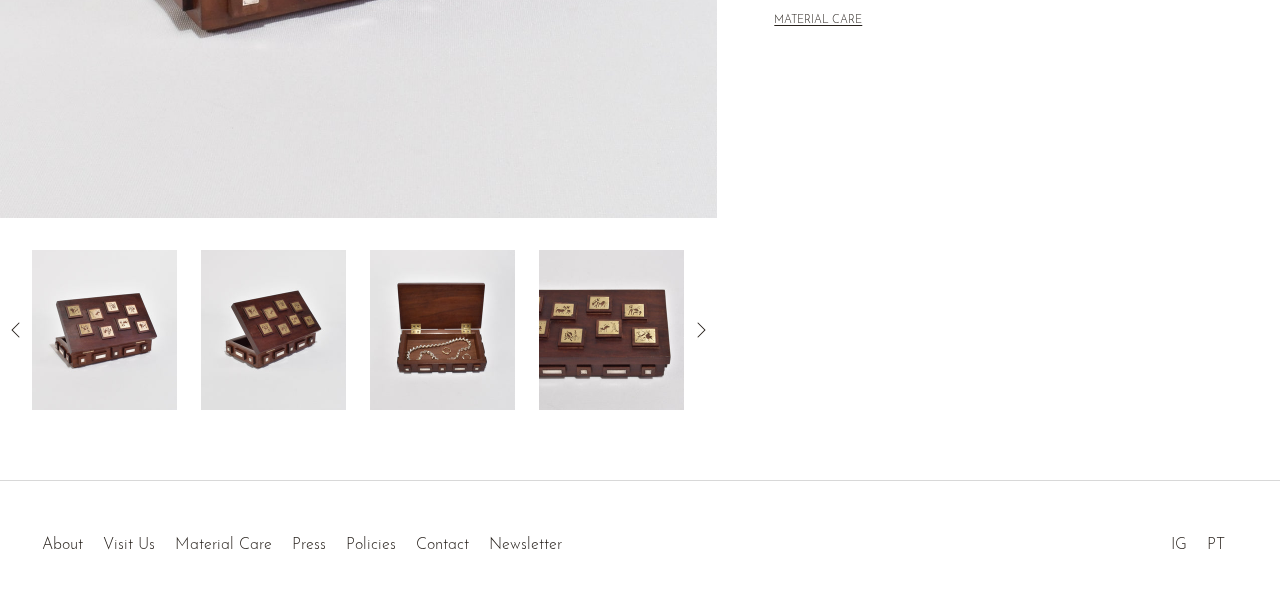 click at bounding box center (611, 330) 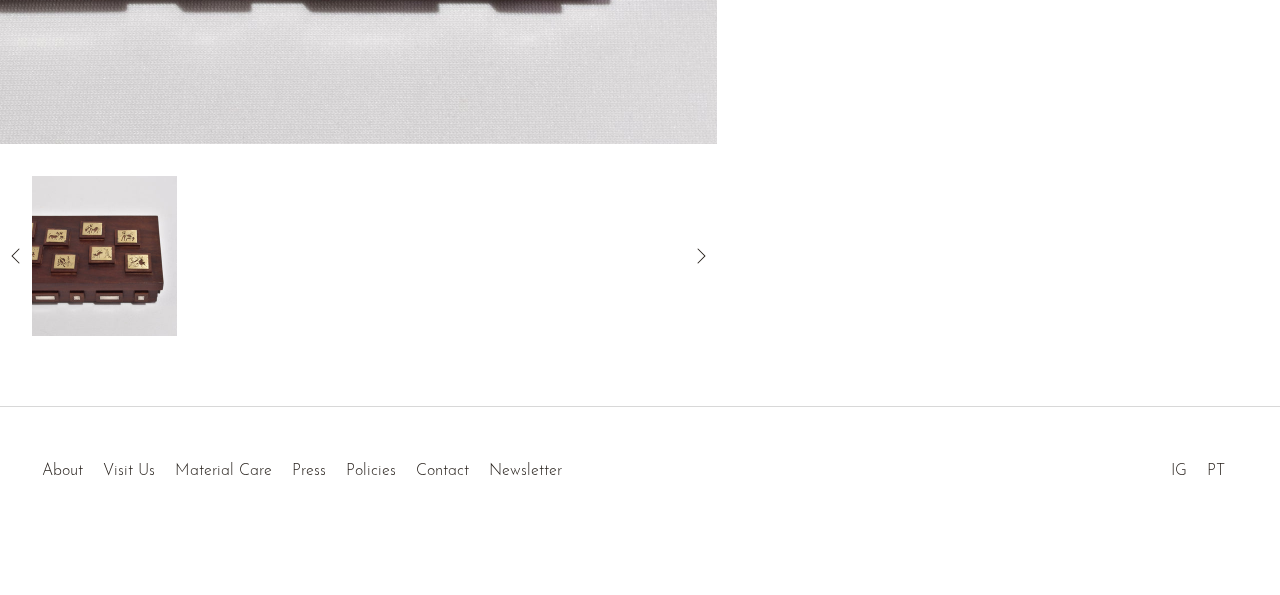 scroll, scrollTop: 706, scrollLeft: 0, axis: vertical 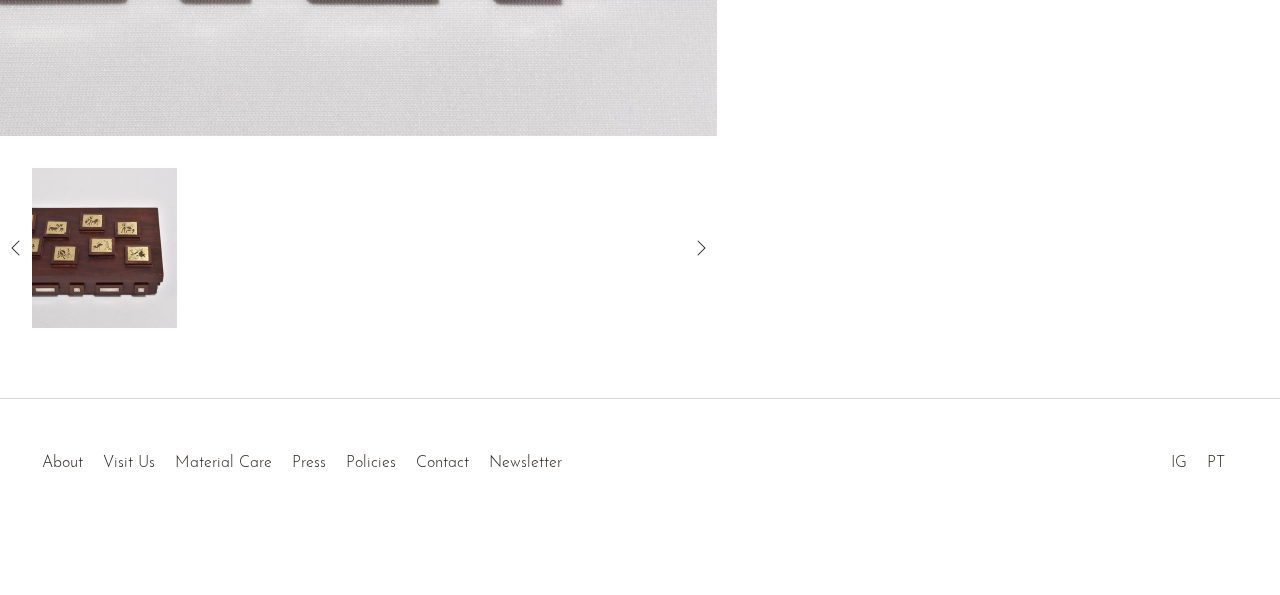 click 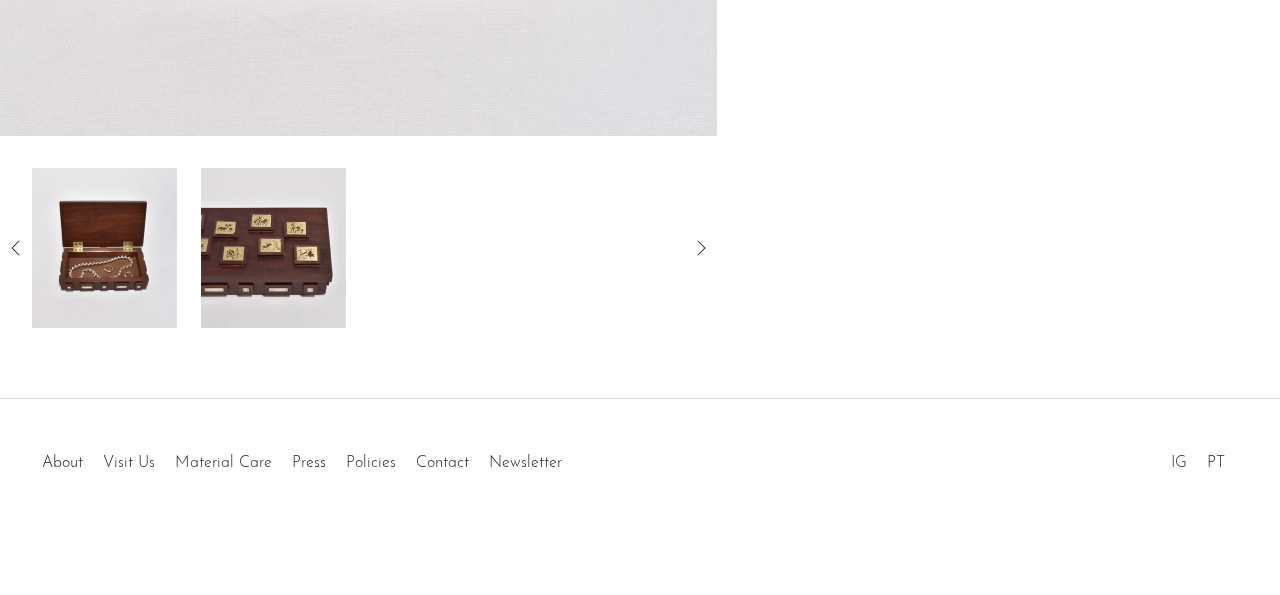 click at bounding box center [104, 248] 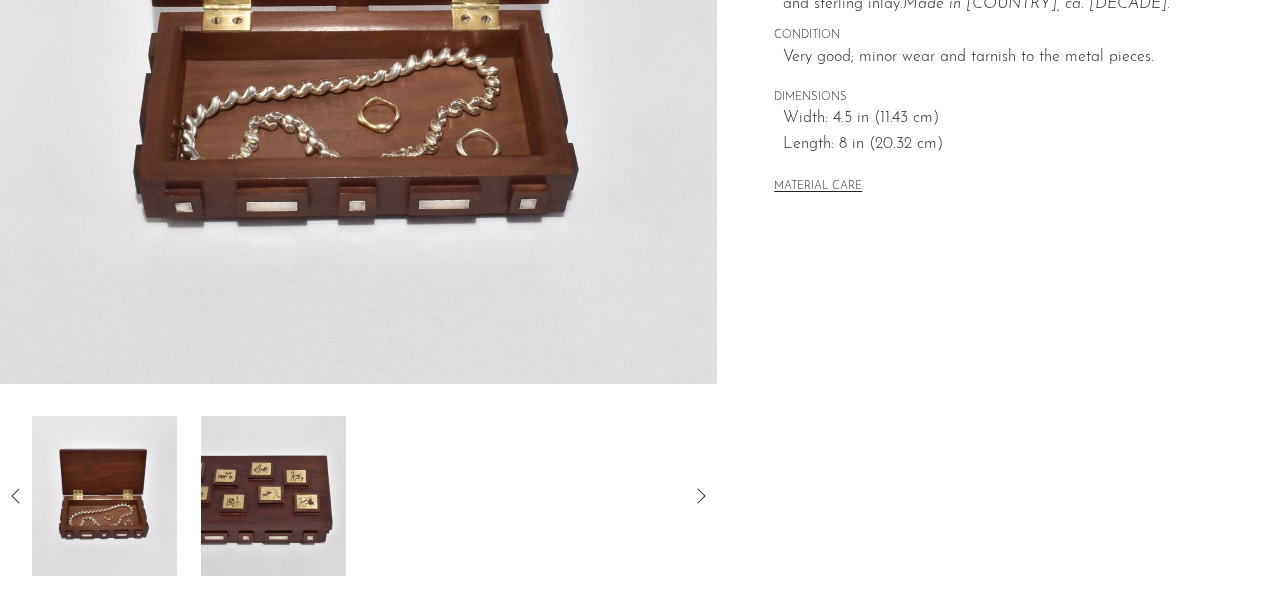 scroll, scrollTop: 498, scrollLeft: 0, axis: vertical 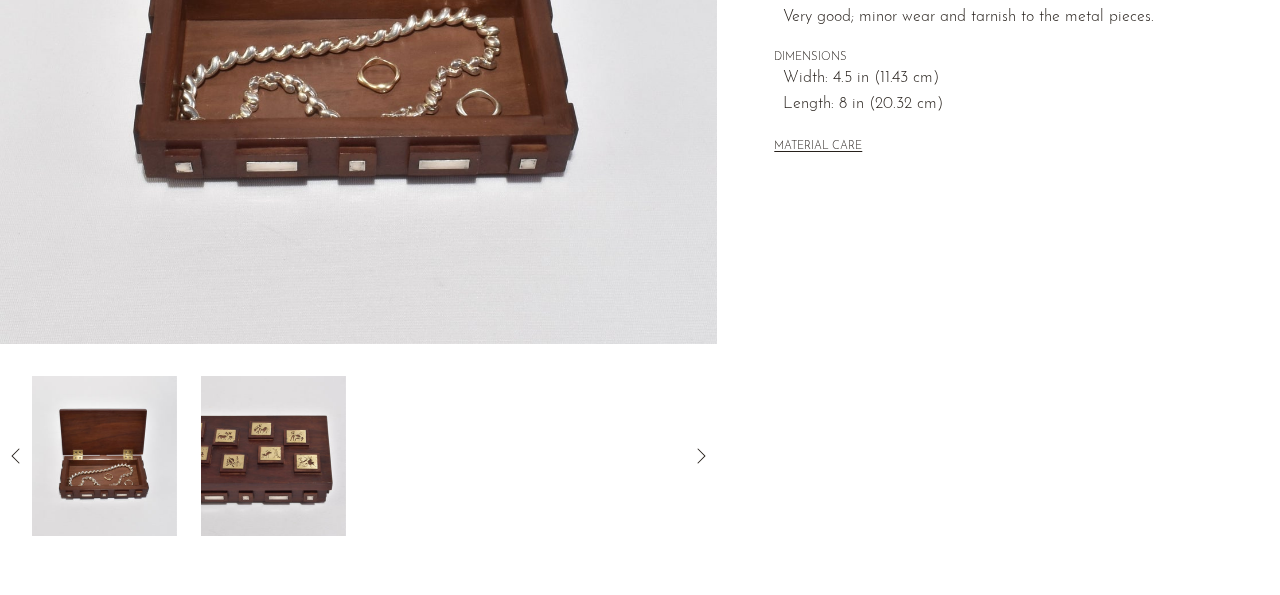 click 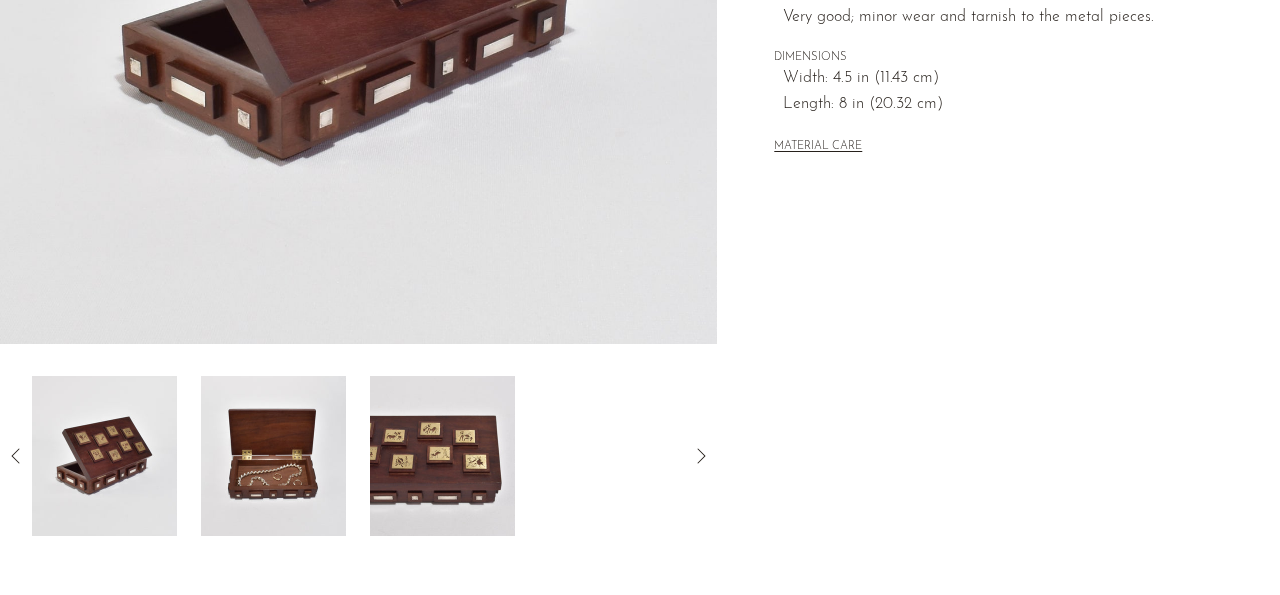 click at bounding box center [104, 456] 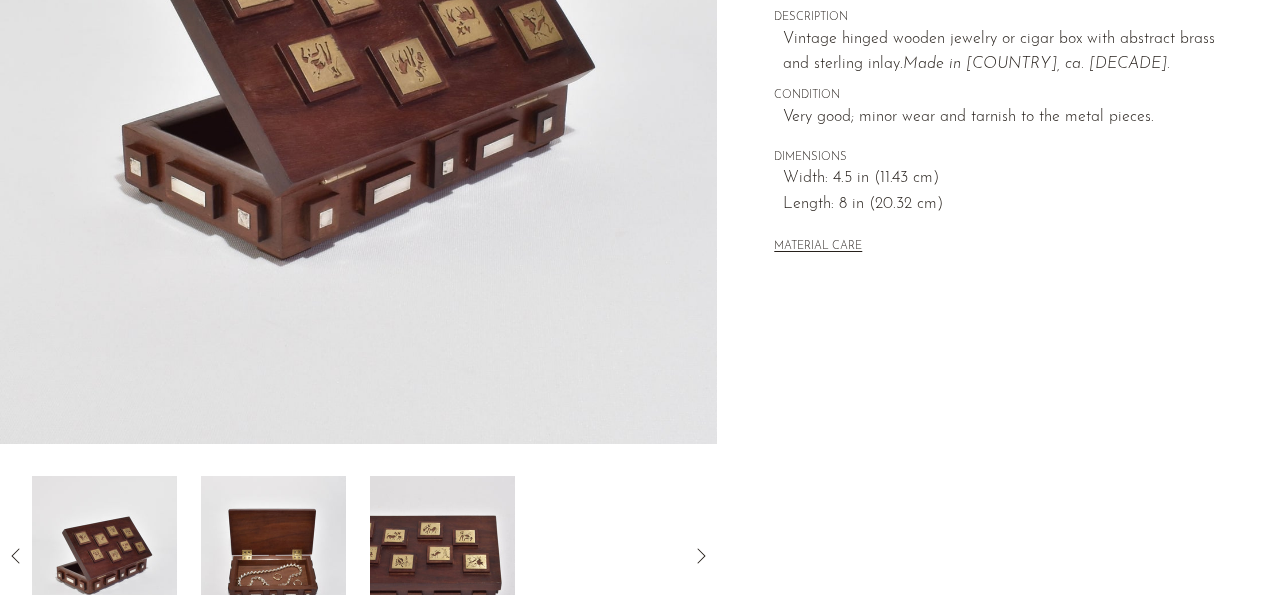 scroll, scrollTop: 498, scrollLeft: 0, axis: vertical 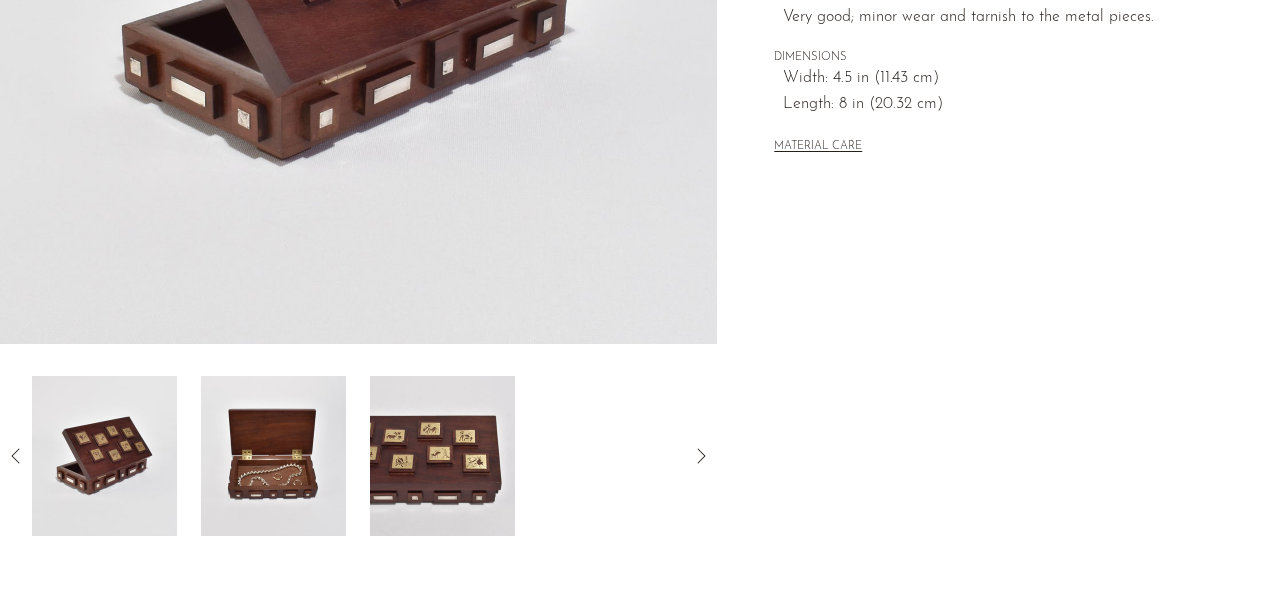 click 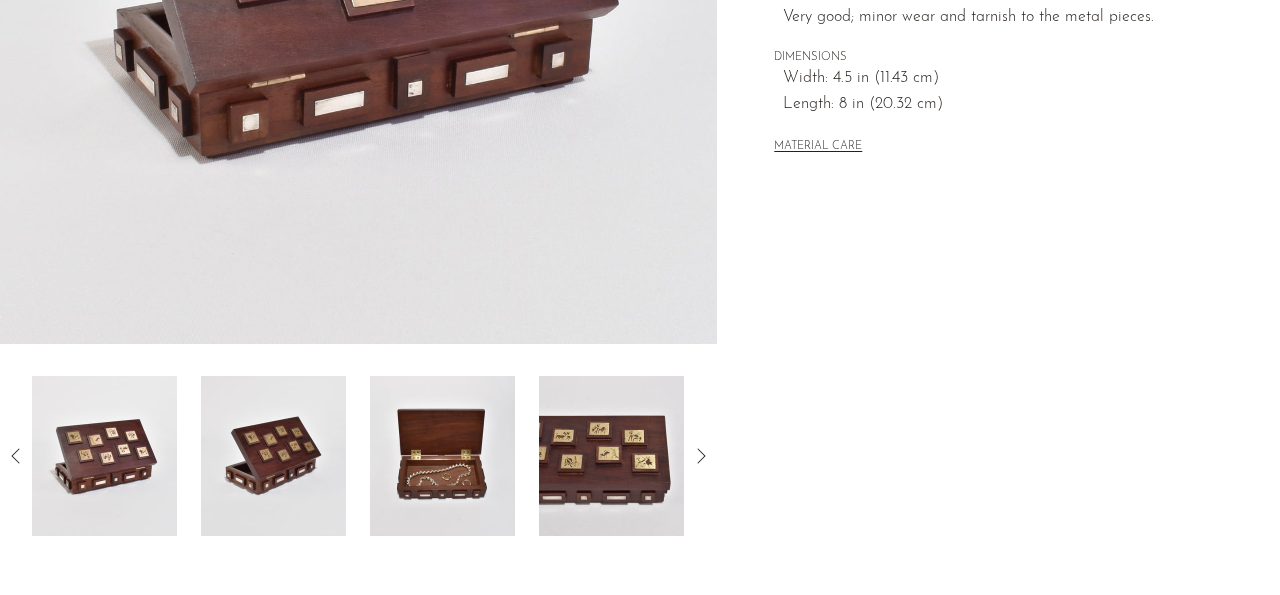 click at bounding box center [104, 456] 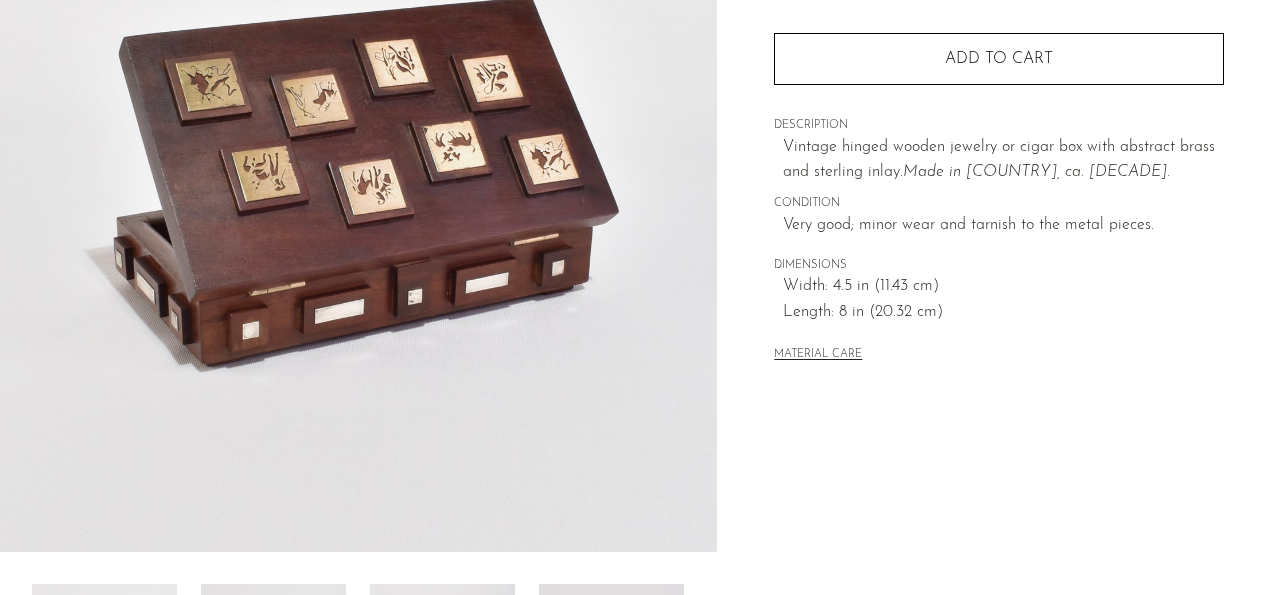 scroll, scrollTop: 498, scrollLeft: 0, axis: vertical 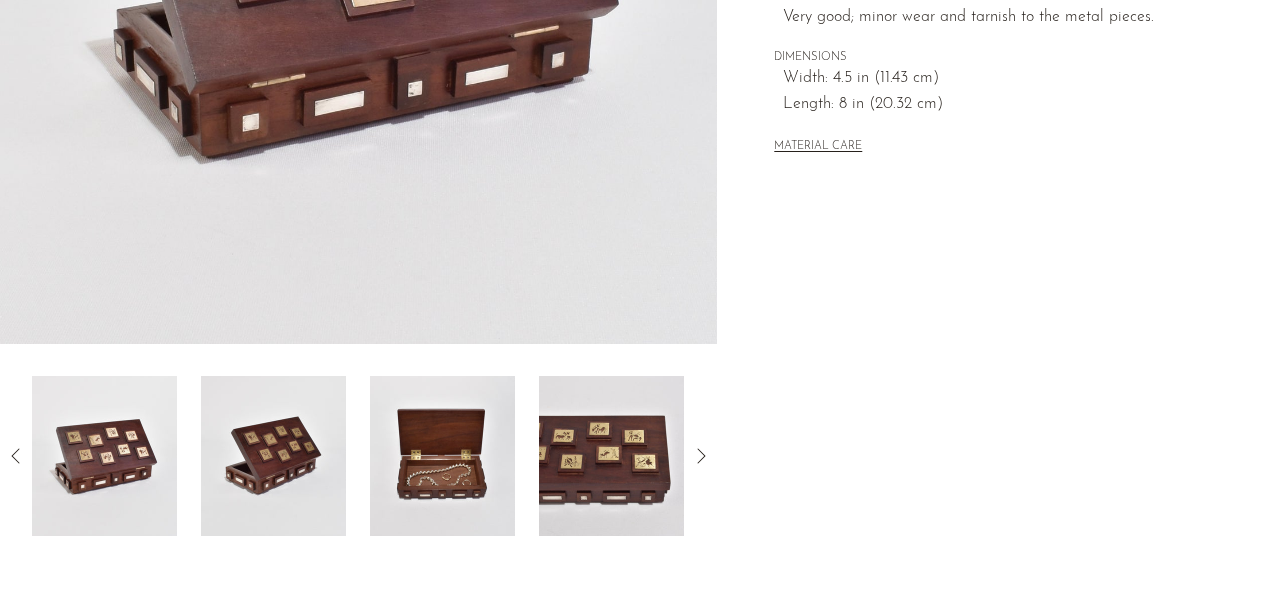 click at bounding box center (273, 456) 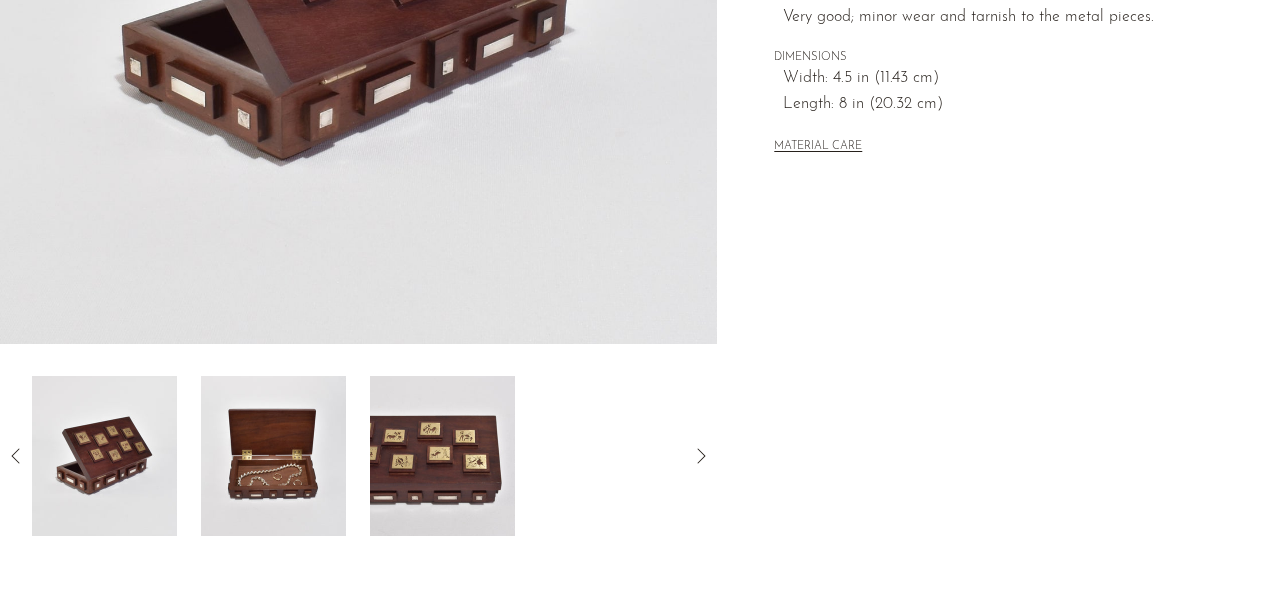 click at bounding box center (442, 456) 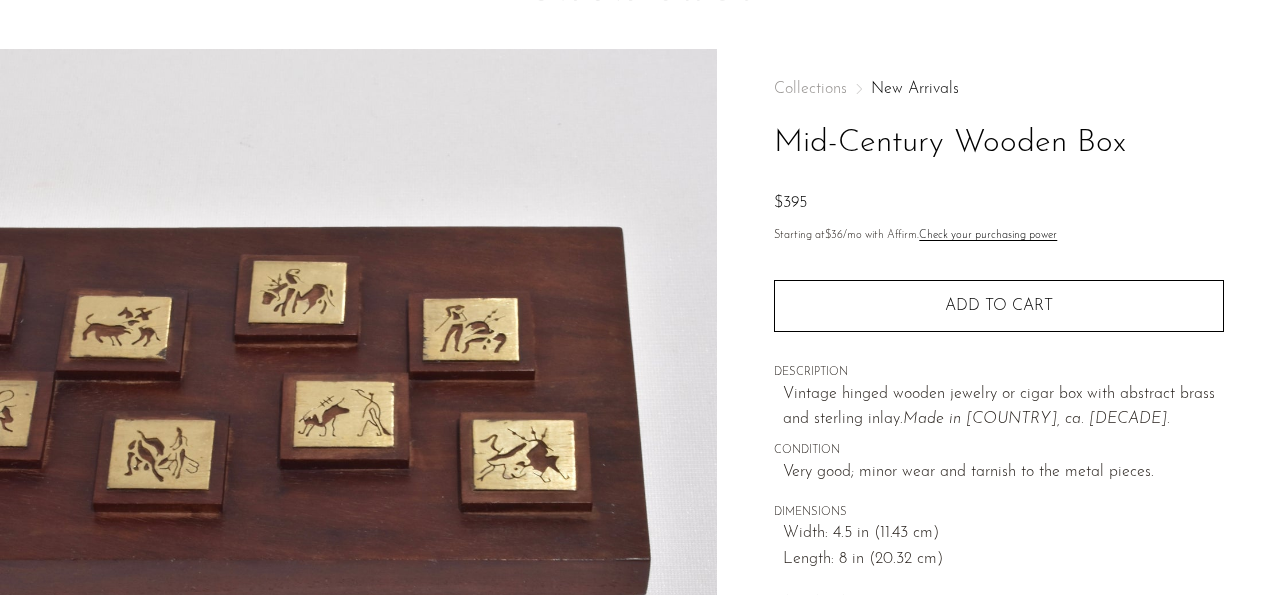 scroll, scrollTop: 38, scrollLeft: 0, axis: vertical 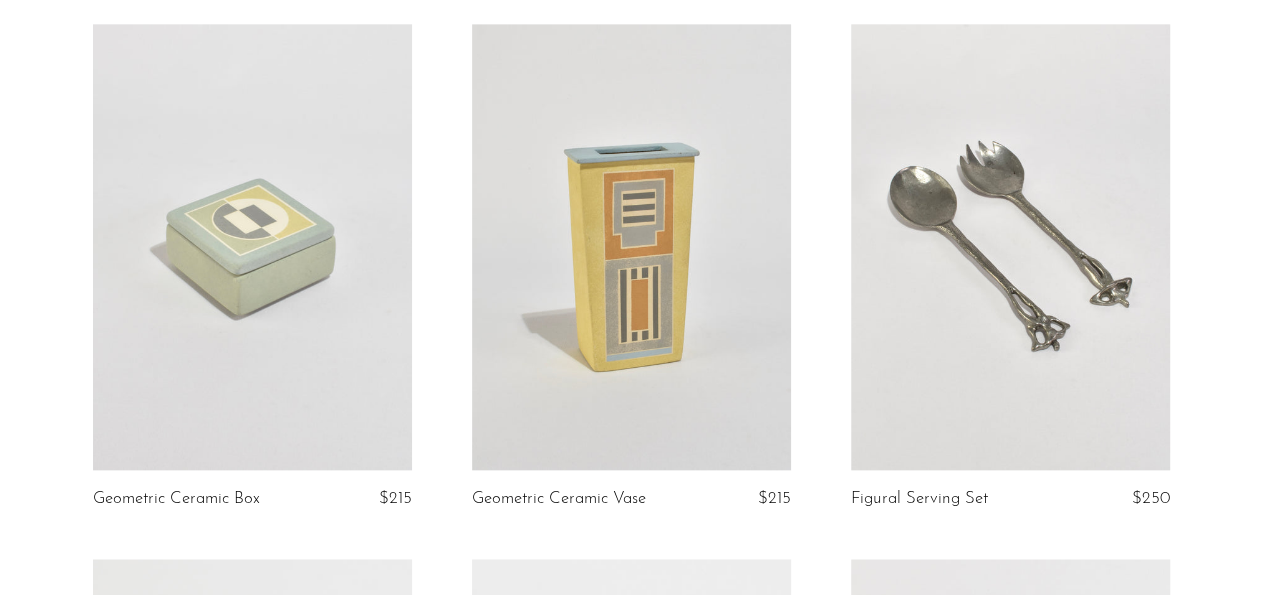 click at bounding box center [631, 247] 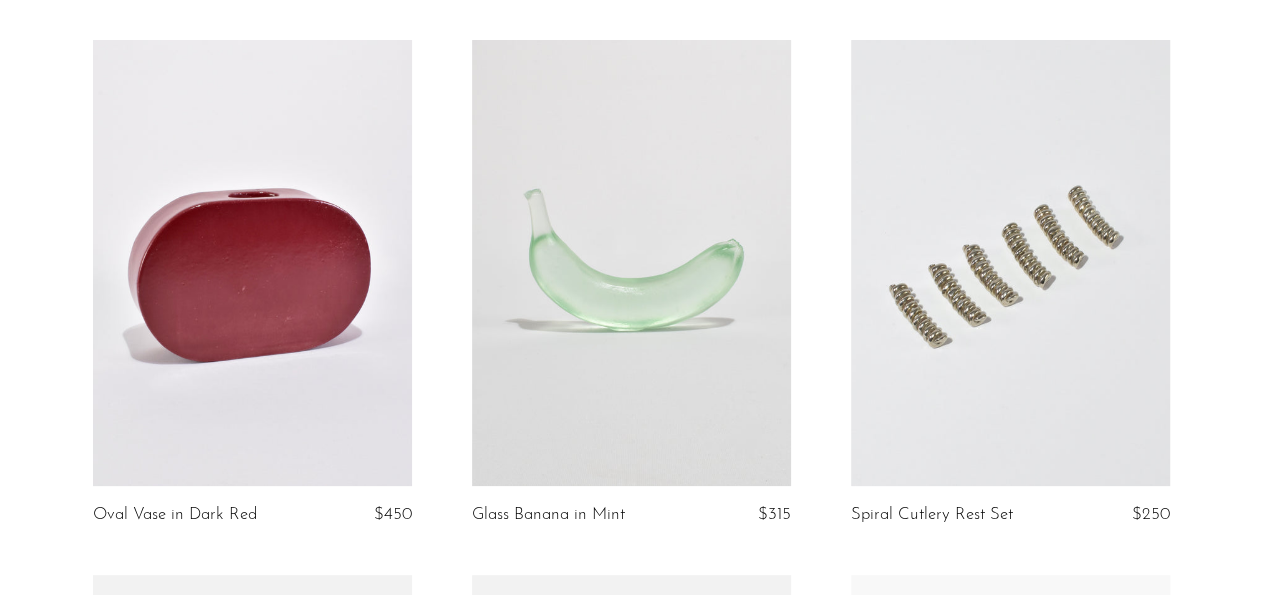 scroll, scrollTop: 4056, scrollLeft: 0, axis: vertical 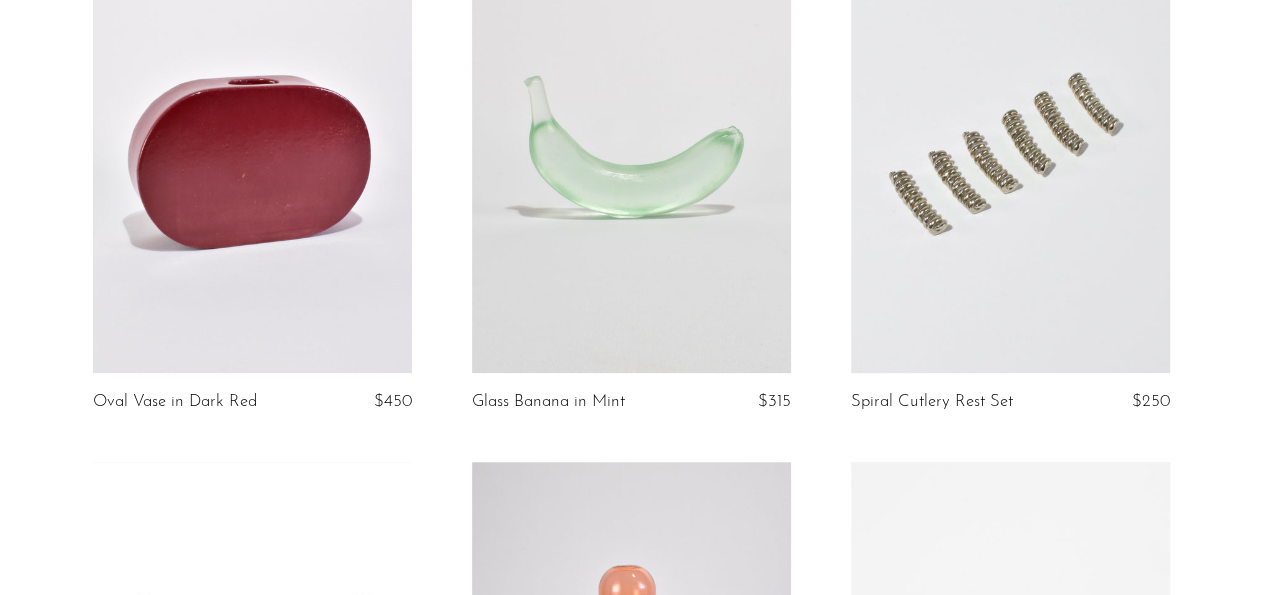 click at bounding box center (252, 150) 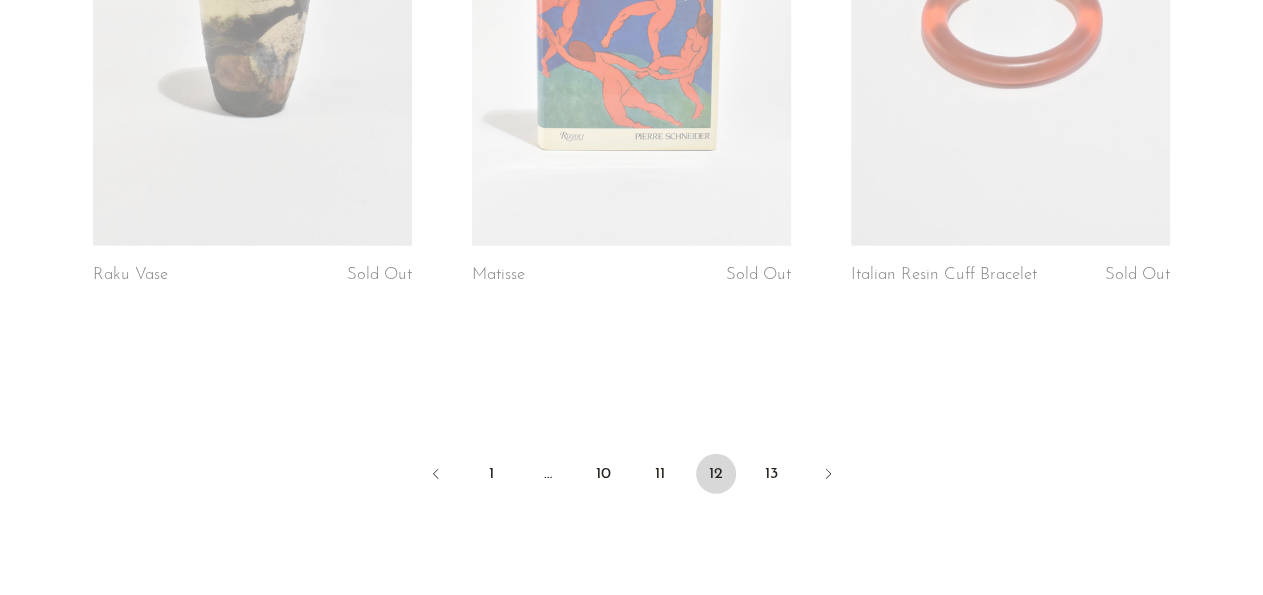 scroll, scrollTop: 6448, scrollLeft: 0, axis: vertical 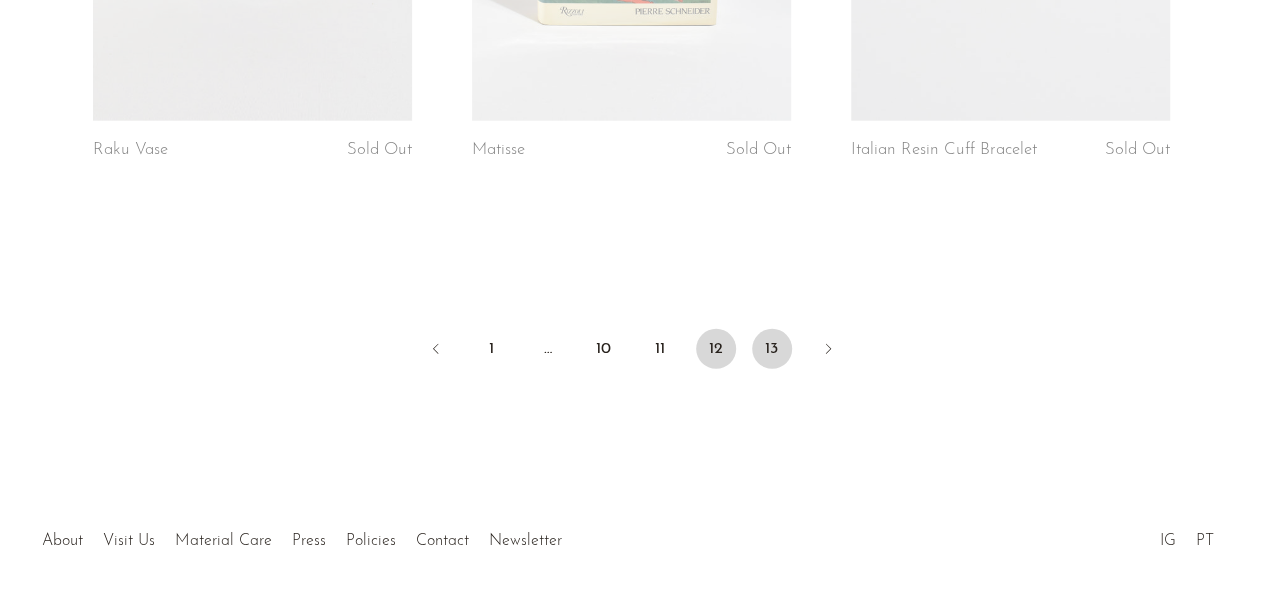 click on "13" at bounding box center (772, 349) 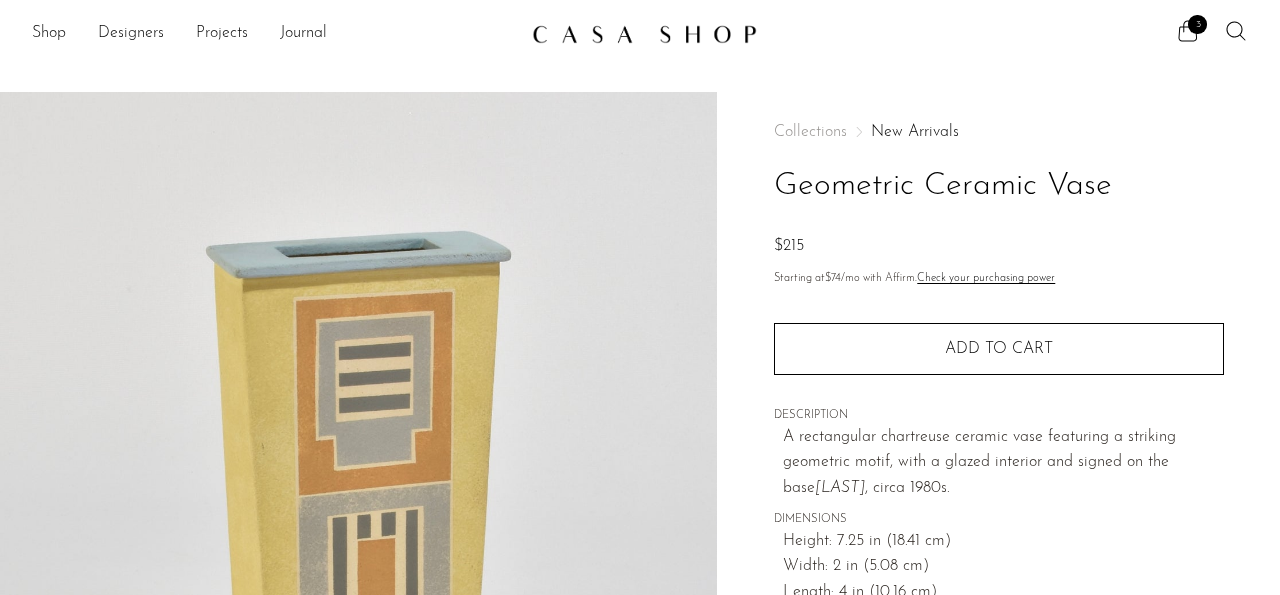 scroll, scrollTop: 208, scrollLeft: 0, axis: vertical 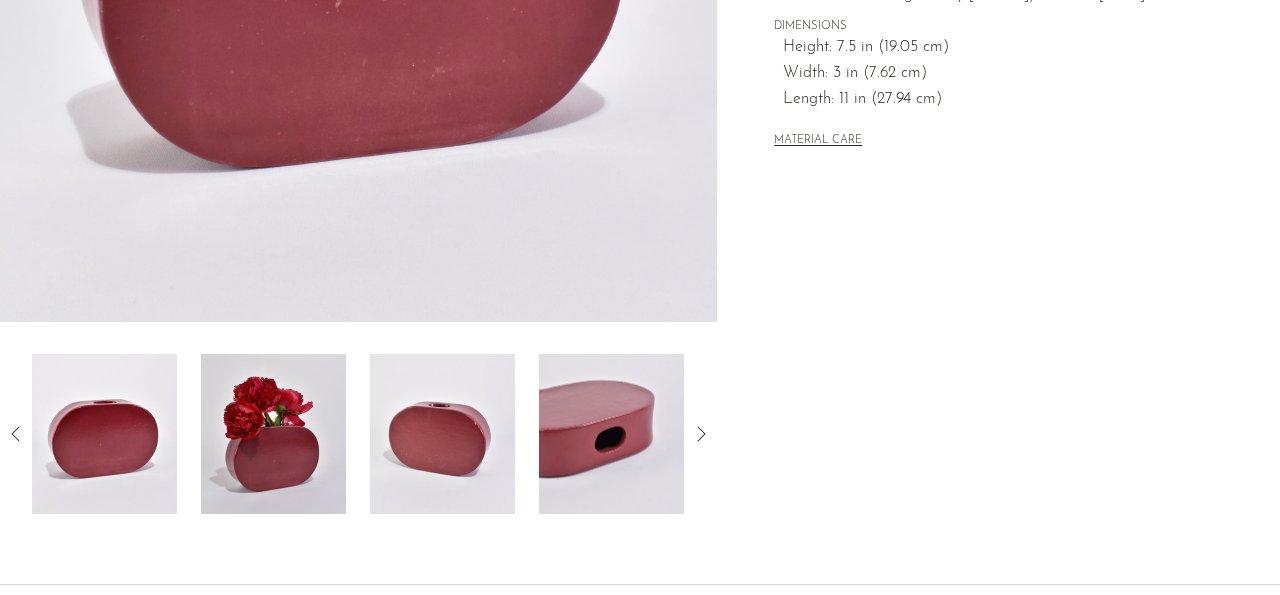 click at bounding box center [273, 434] 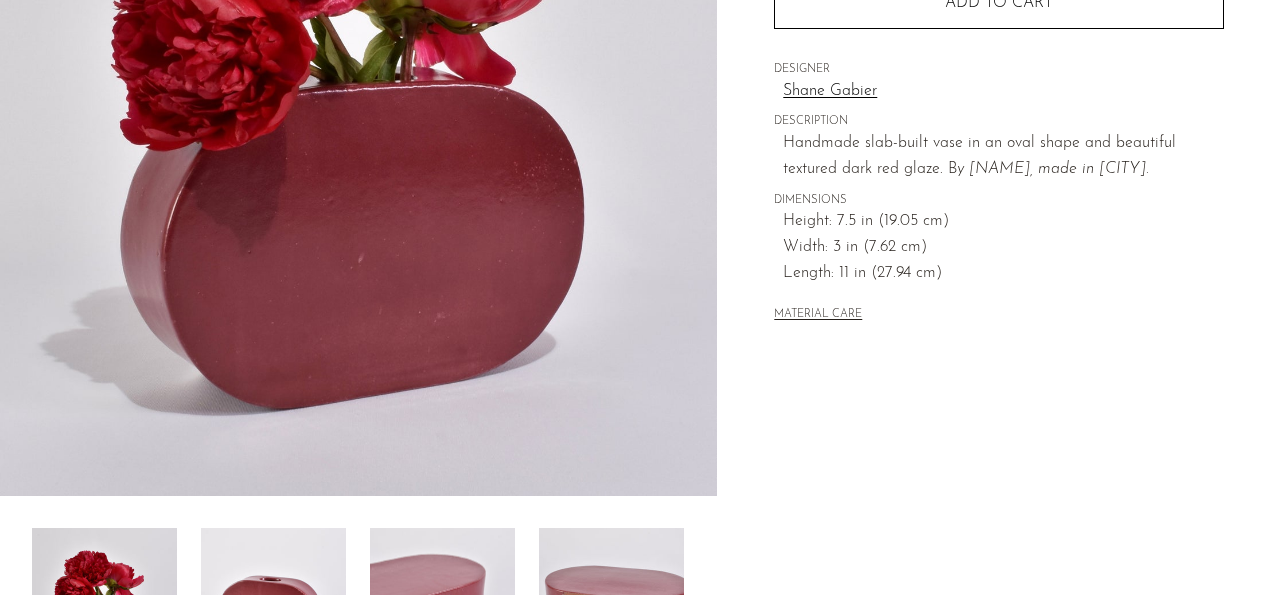 scroll, scrollTop: 312, scrollLeft: 0, axis: vertical 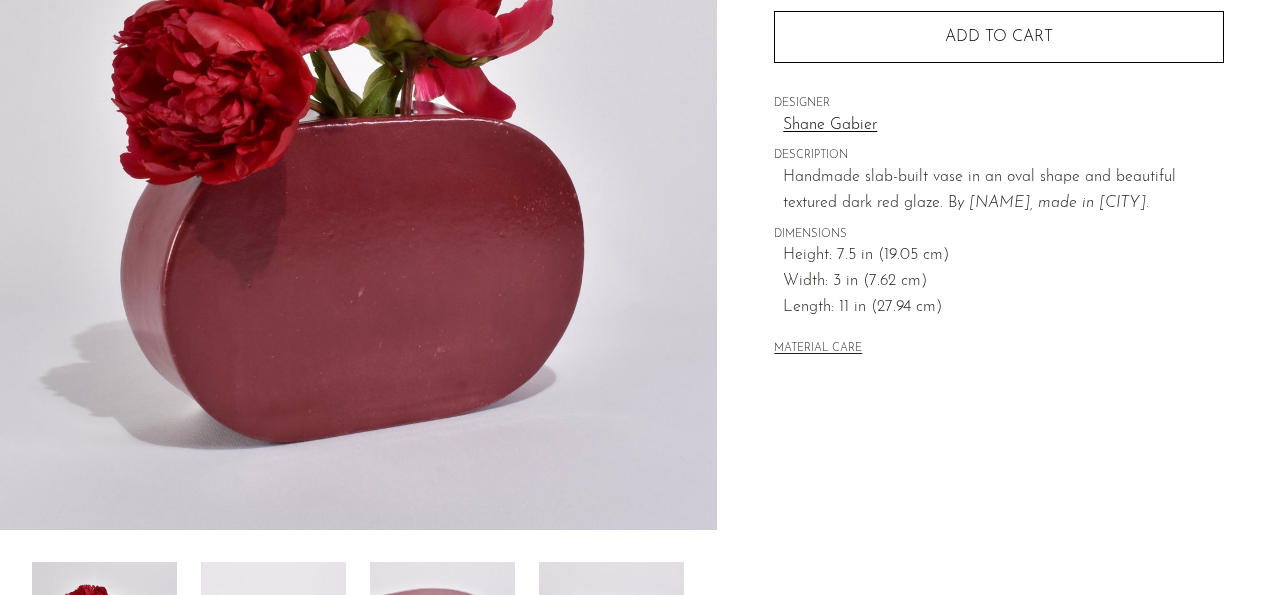 click on "Shane Gabier" at bounding box center [1003, 126] 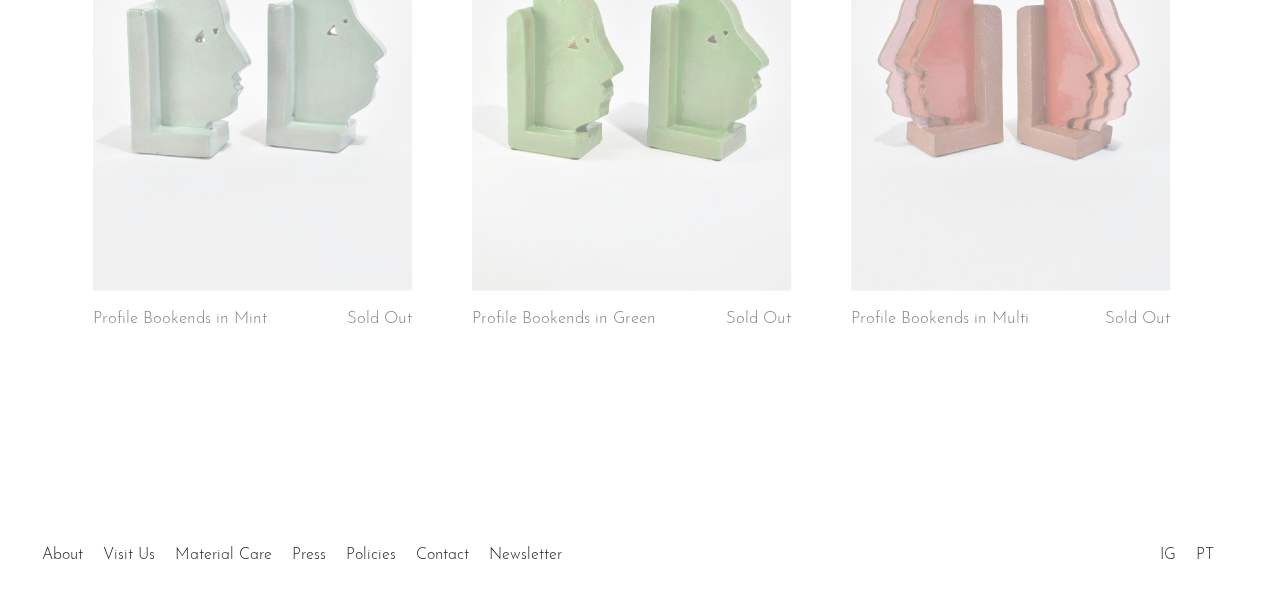 scroll, scrollTop: 1560, scrollLeft: 0, axis: vertical 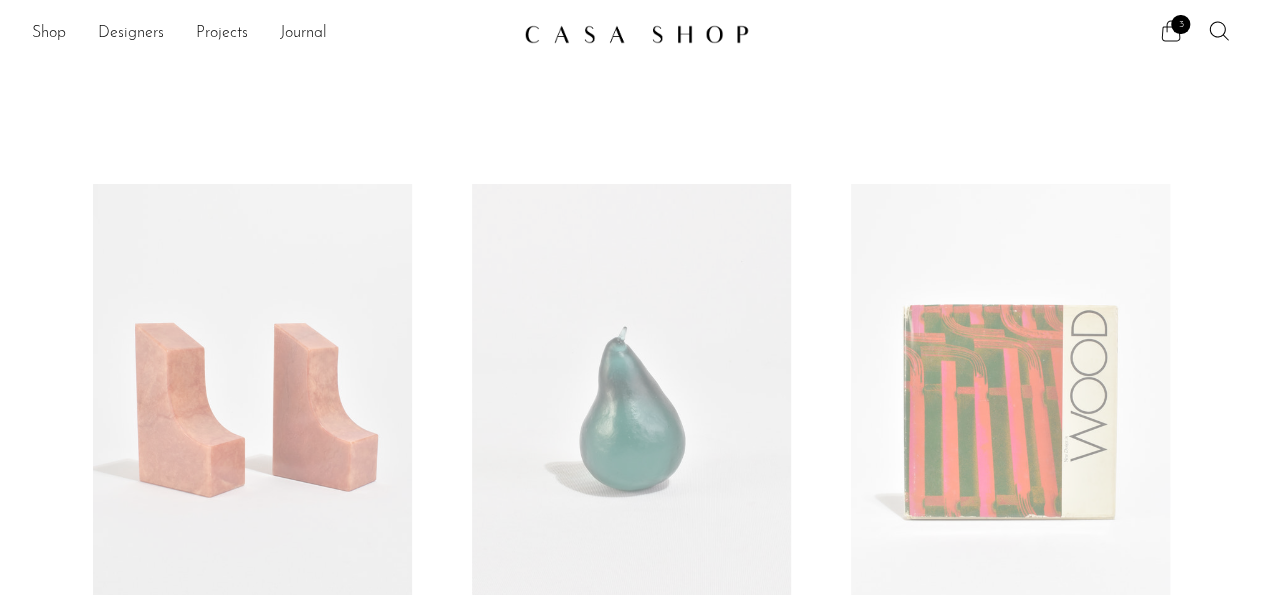 click 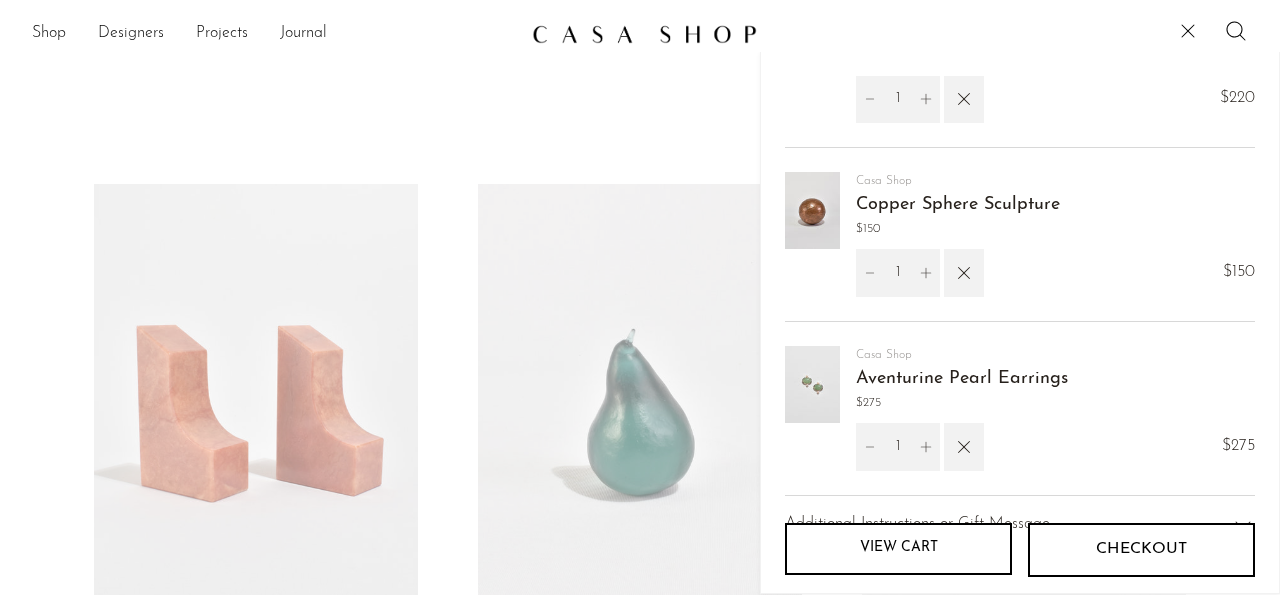 scroll, scrollTop: 96, scrollLeft: 0, axis: vertical 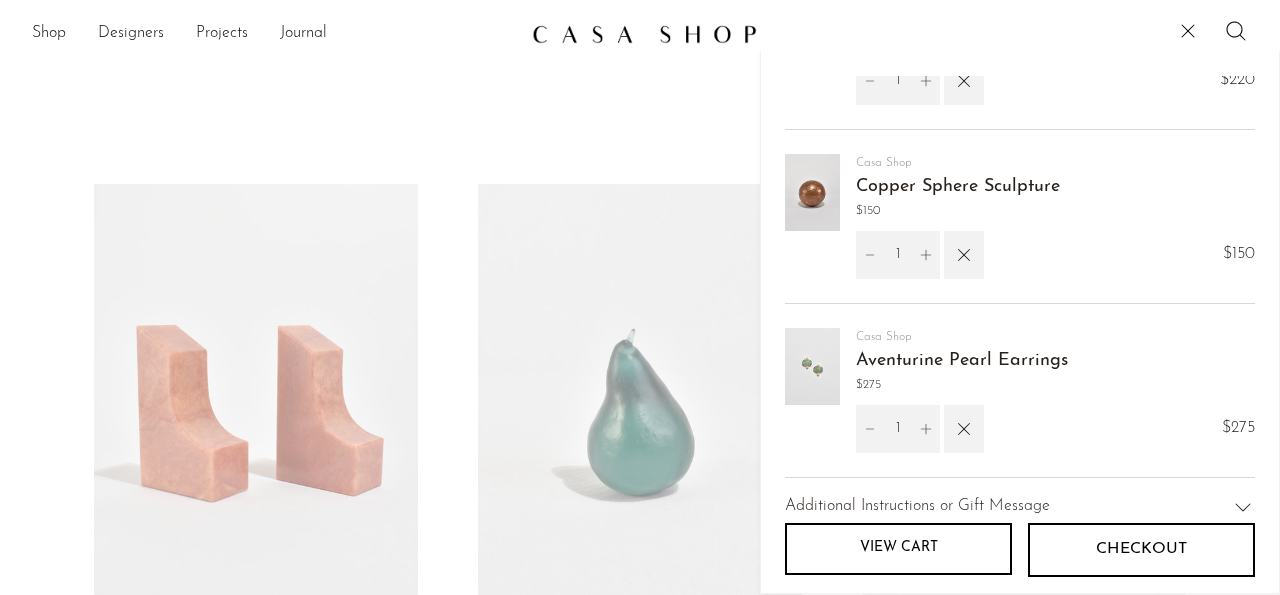 click on "Copper Sphere Sculpture" at bounding box center (958, 187) 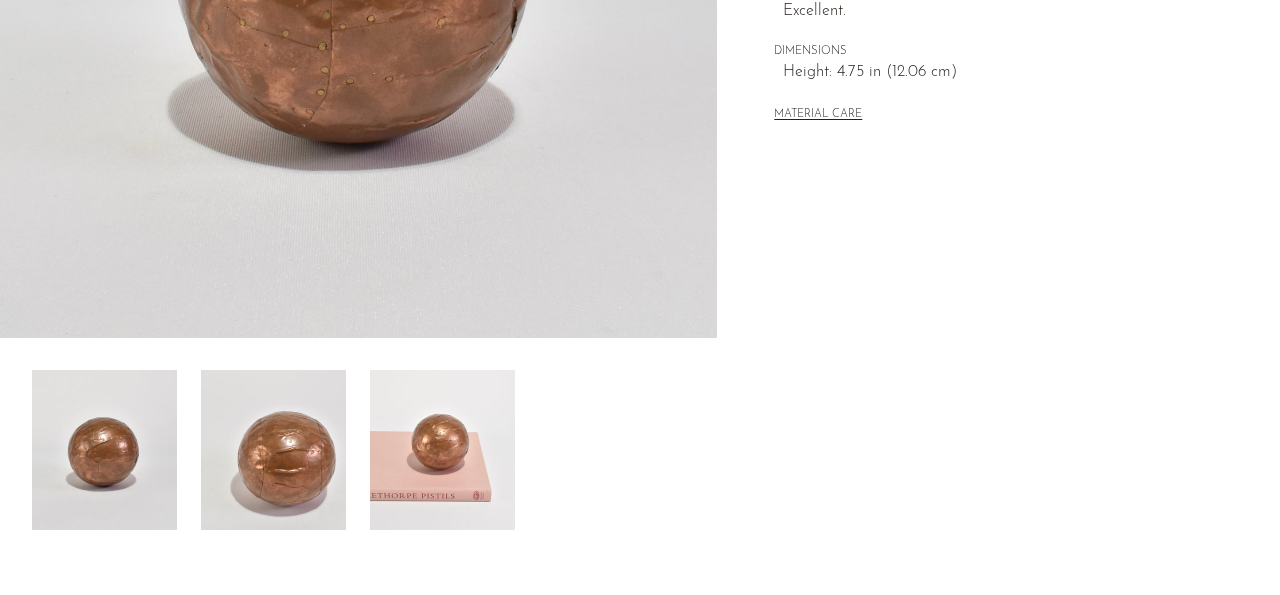 scroll, scrollTop: 520, scrollLeft: 0, axis: vertical 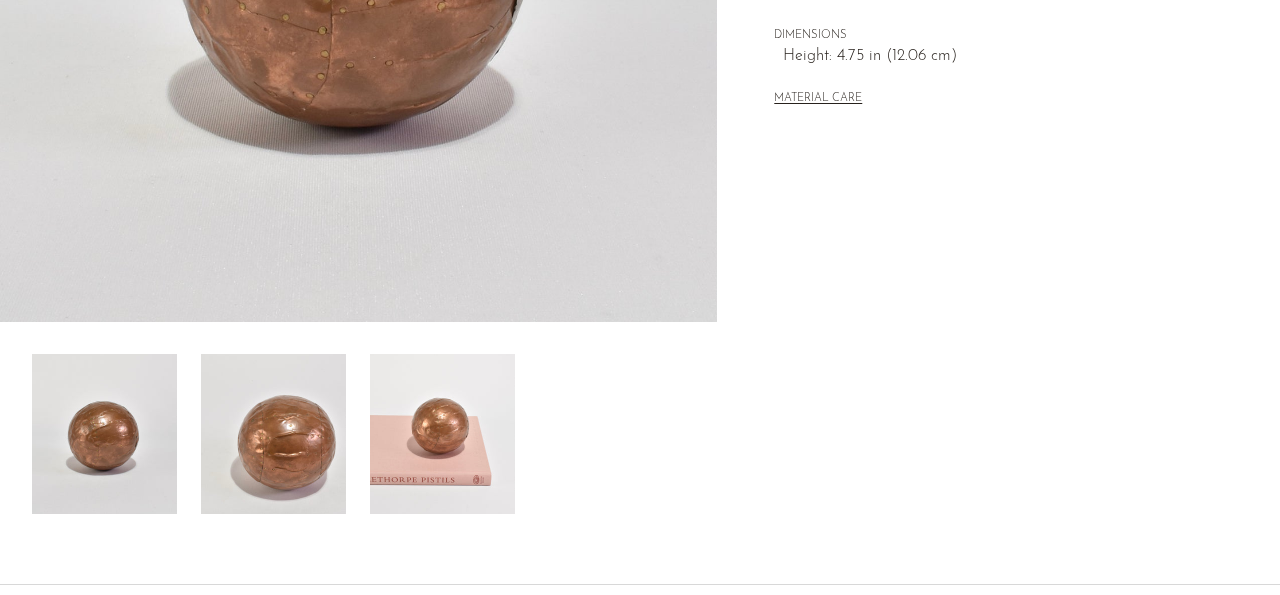 click at bounding box center (442, 434) 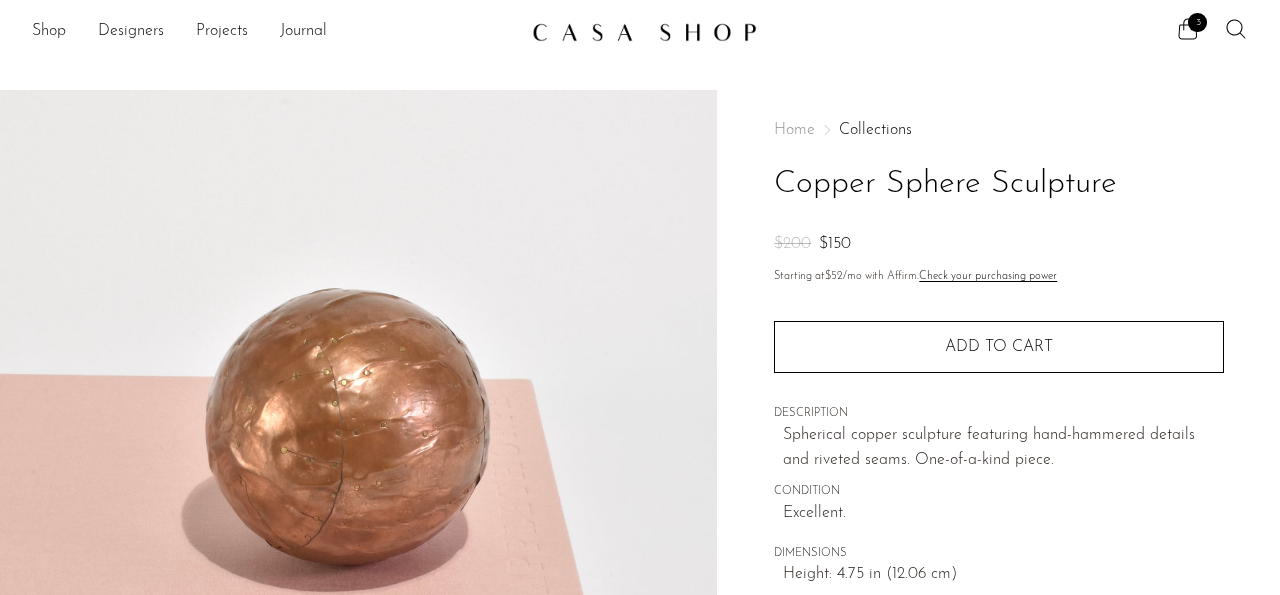 scroll, scrollTop: 0, scrollLeft: 0, axis: both 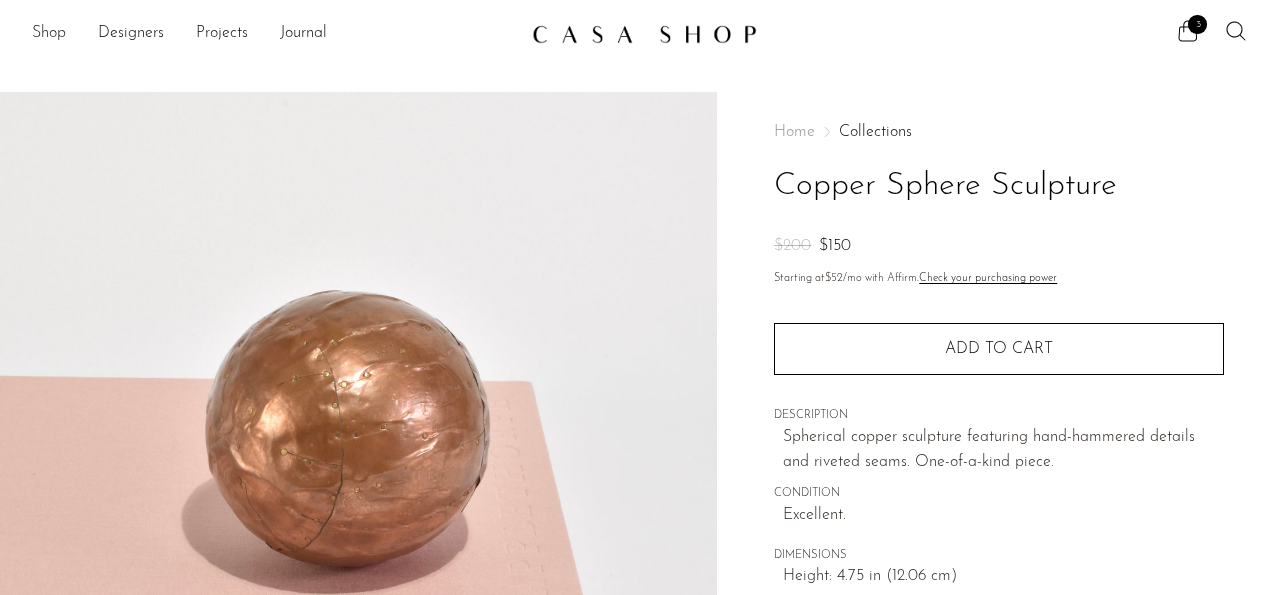click on "Shop" at bounding box center (49, 34) 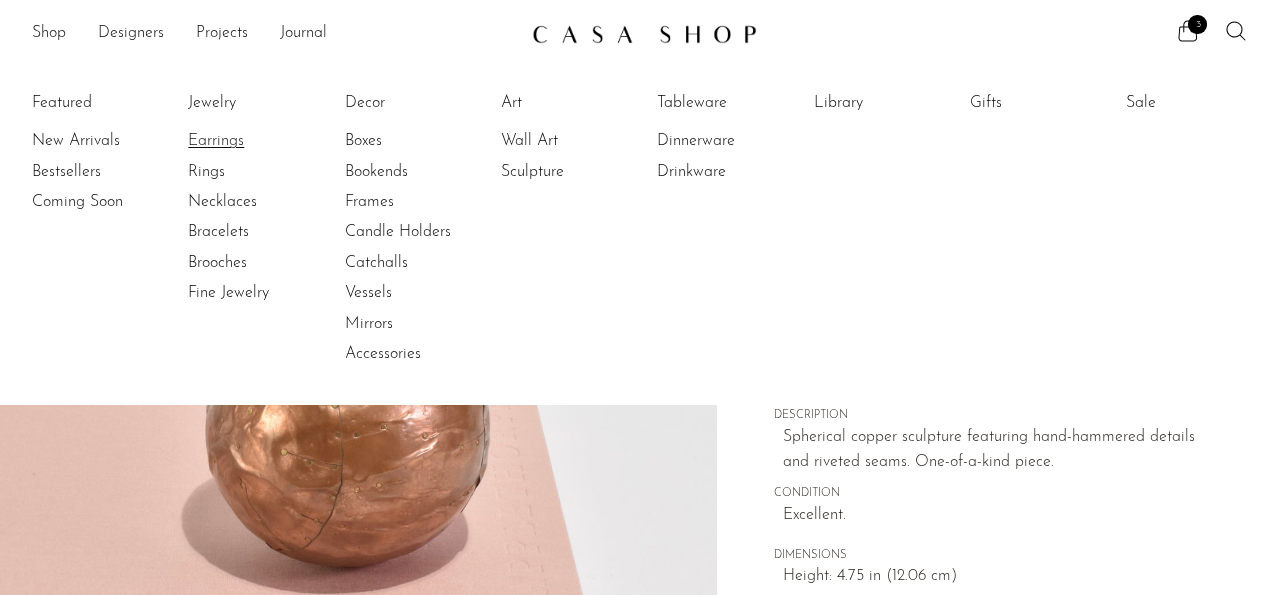 click on "Earrings" at bounding box center (263, 141) 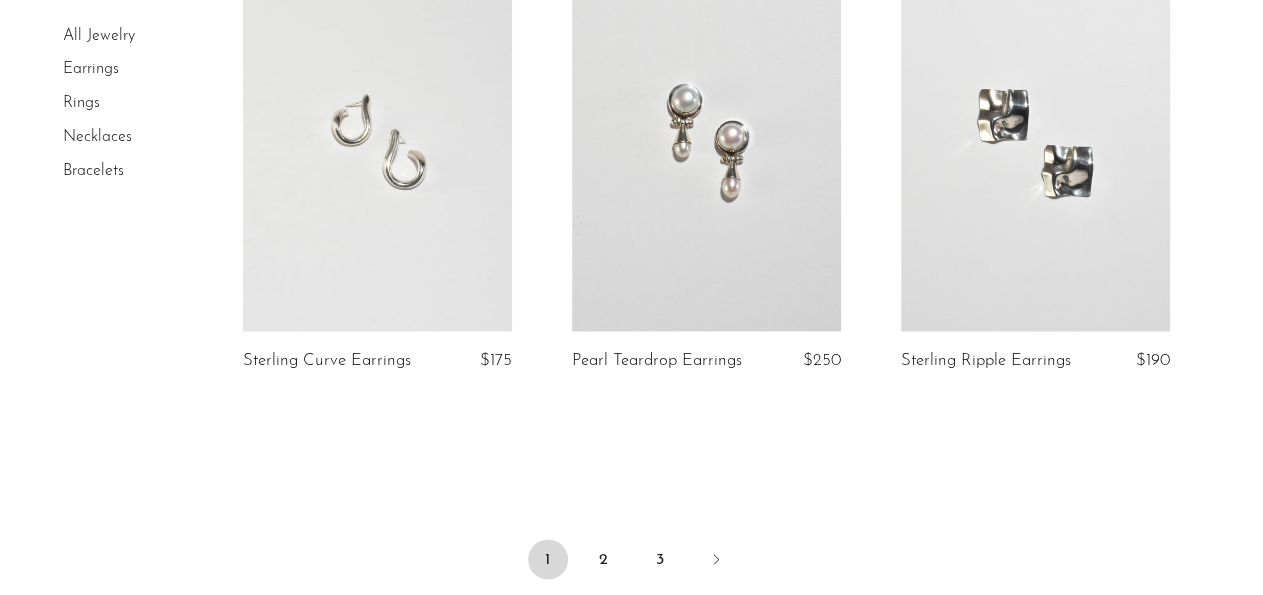scroll, scrollTop: 5616, scrollLeft: 0, axis: vertical 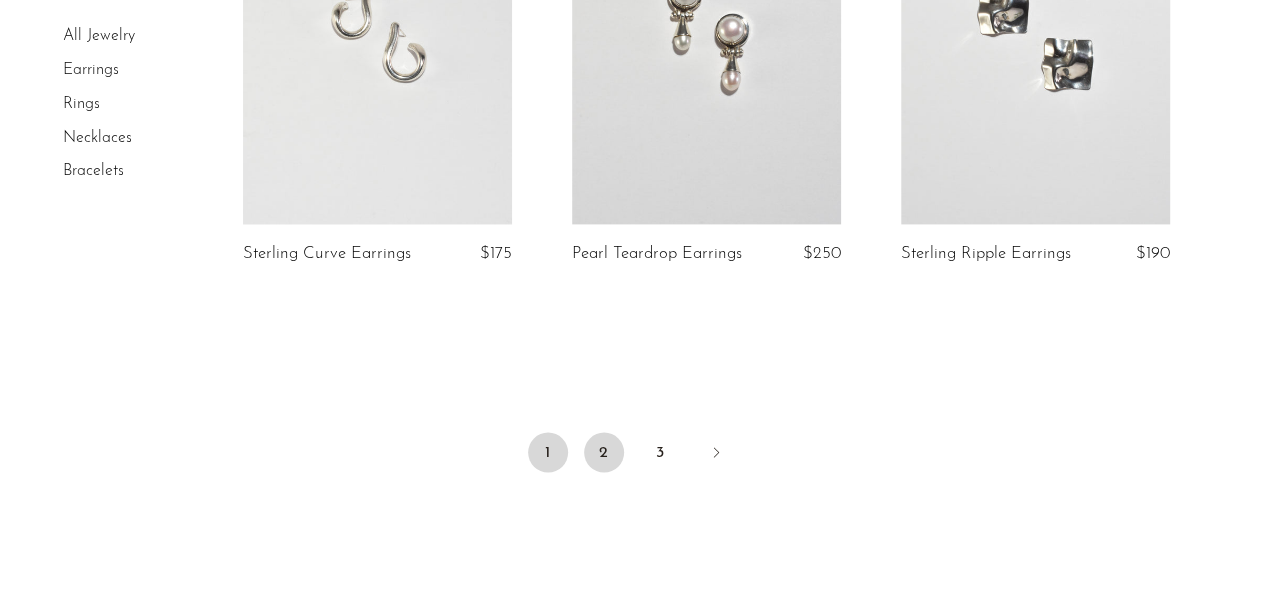 click on "2" at bounding box center [604, 452] 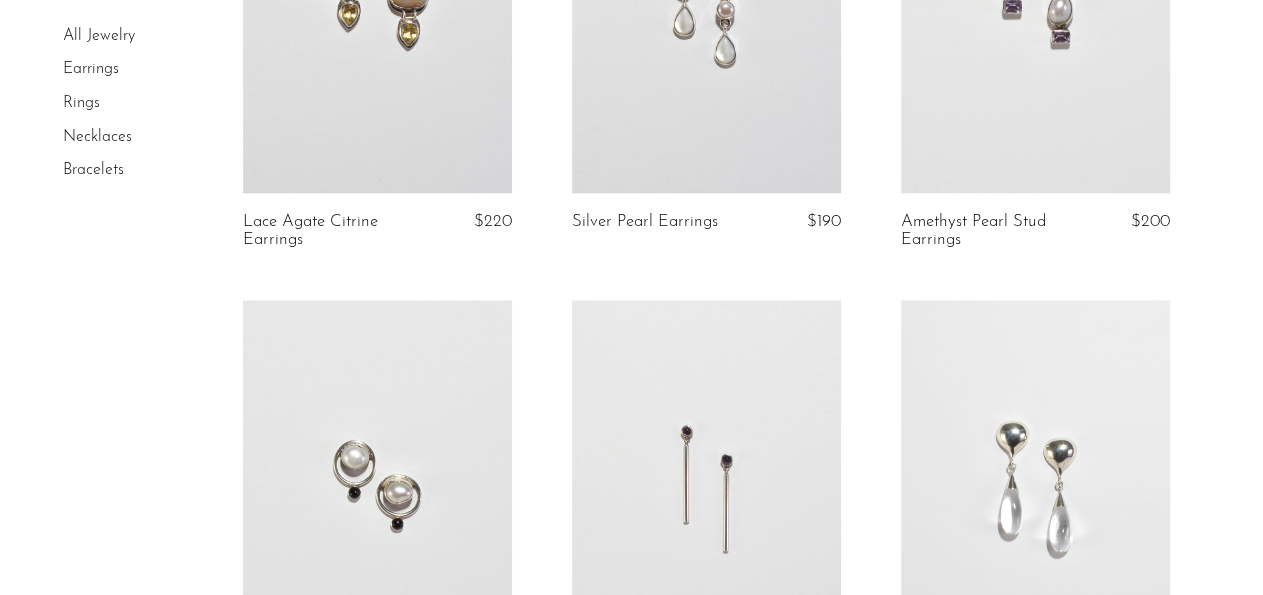 scroll, scrollTop: 1144, scrollLeft: 0, axis: vertical 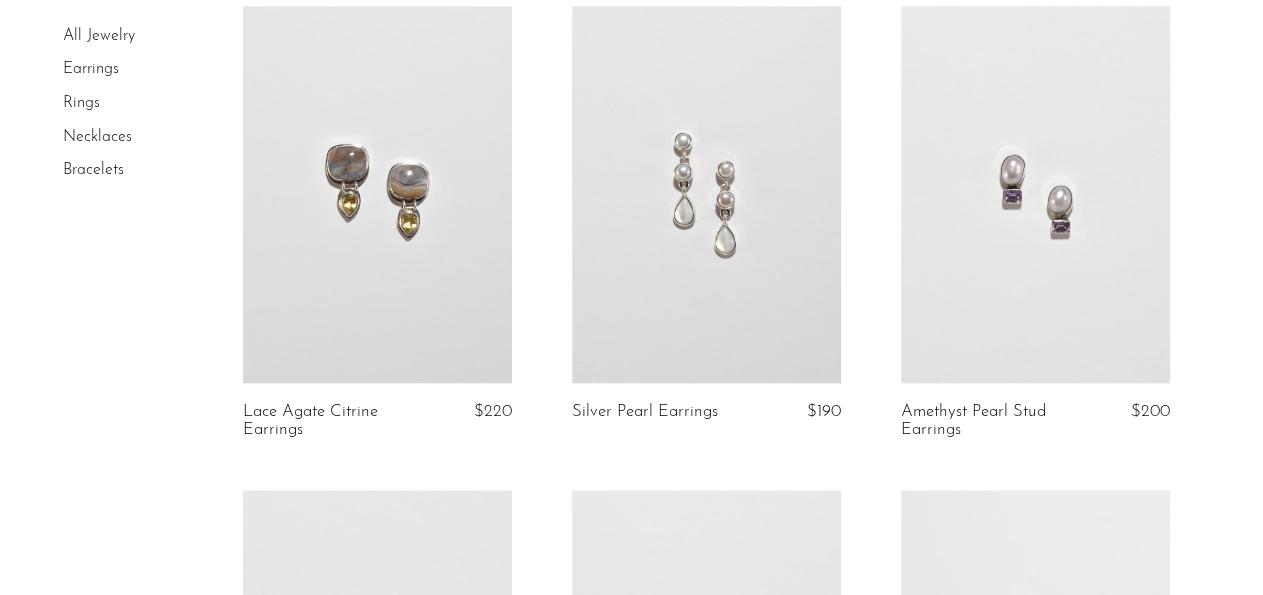 click at bounding box center [377, 194] 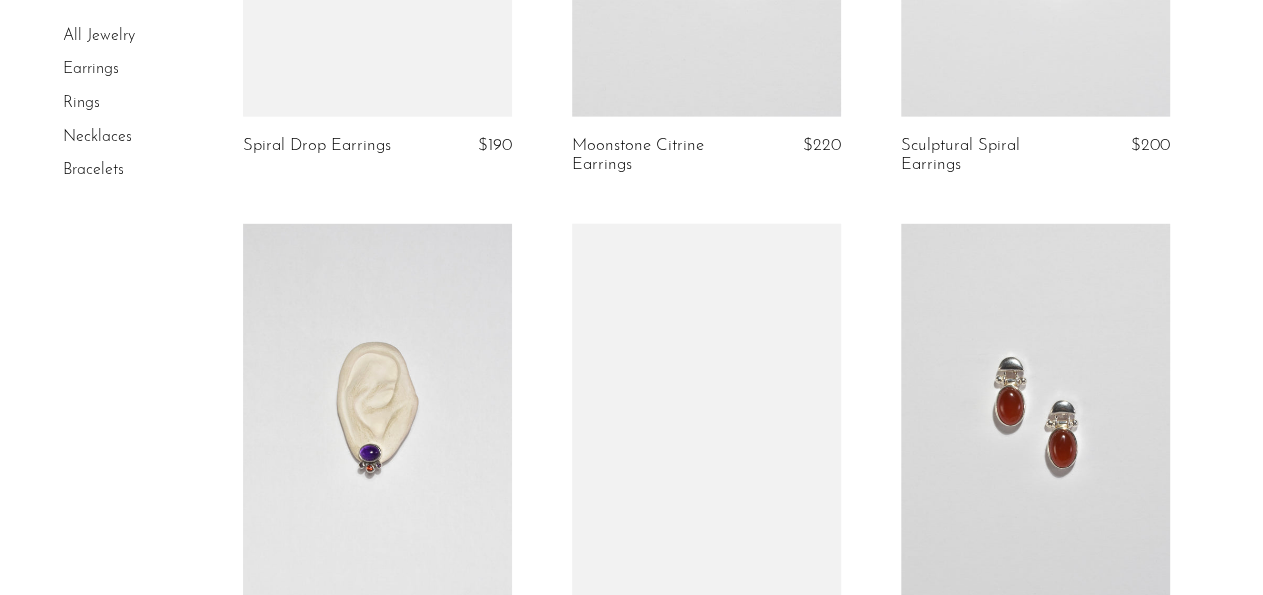 scroll, scrollTop: 2496, scrollLeft: 0, axis: vertical 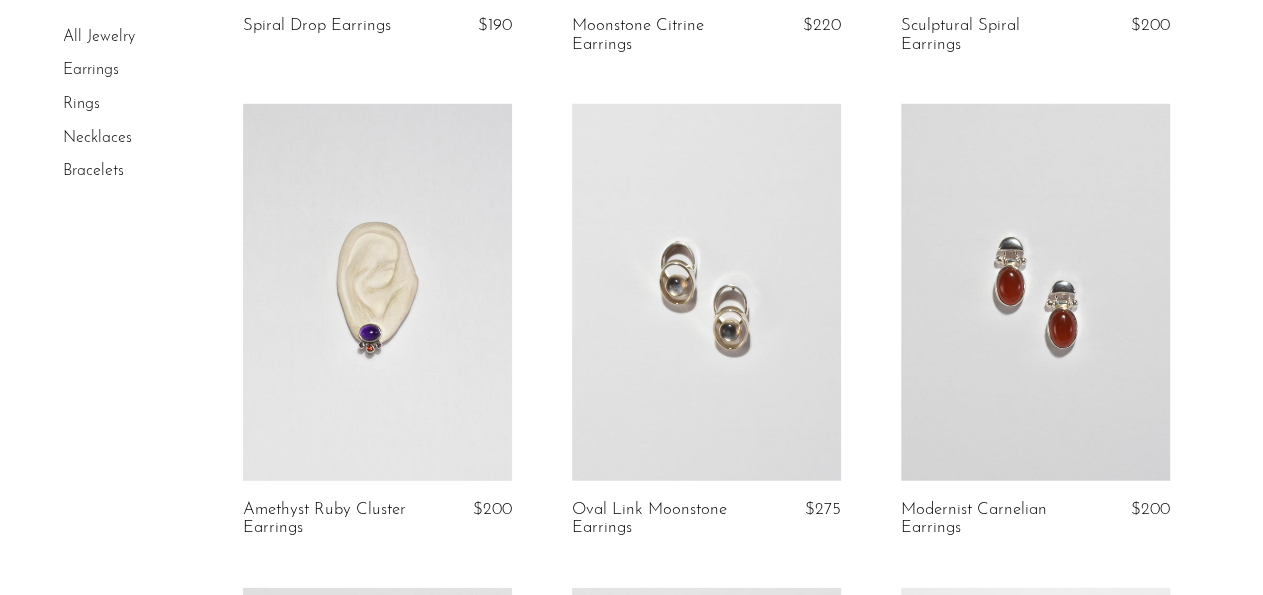 click at bounding box center [1035, 292] 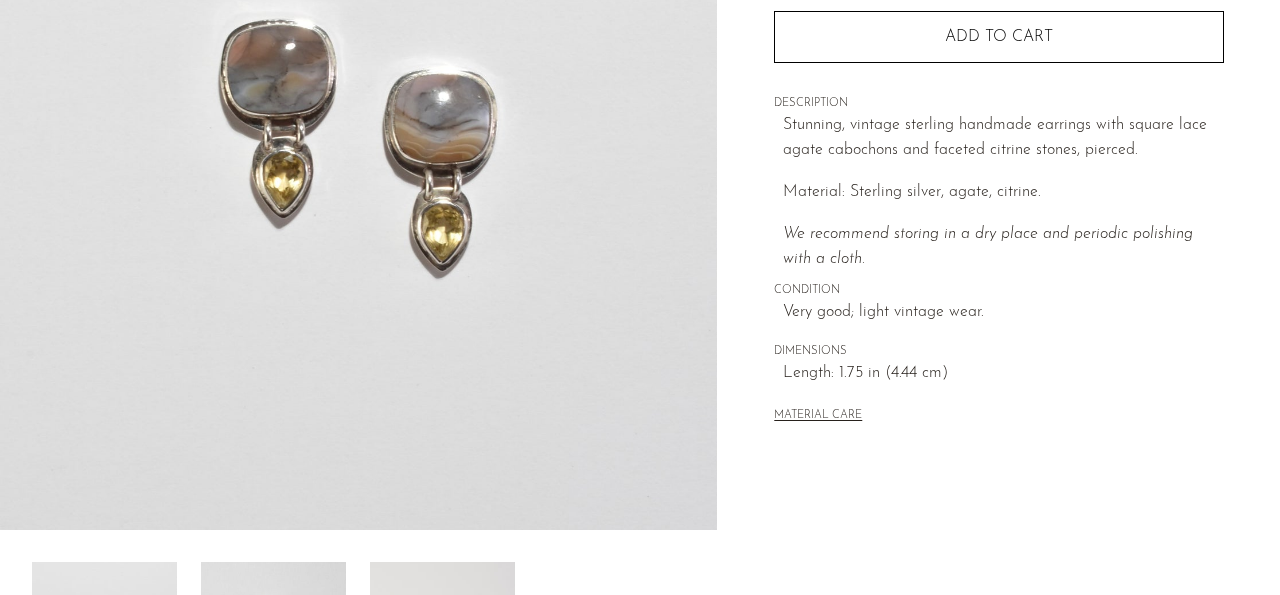 scroll, scrollTop: 520, scrollLeft: 0, axis: vertical 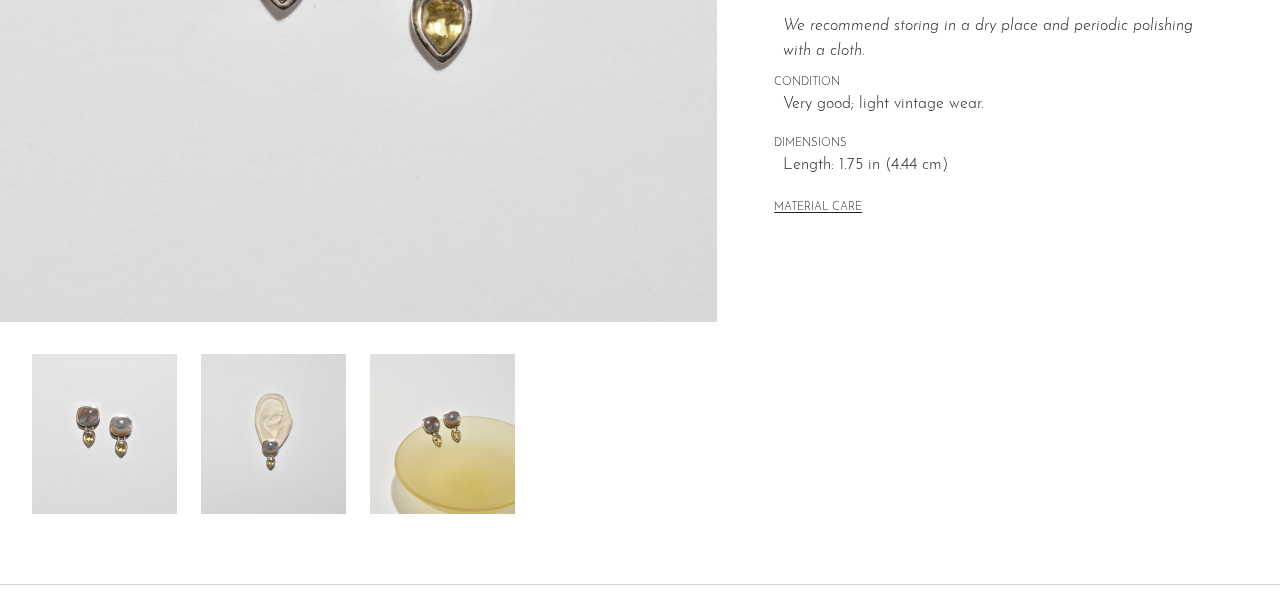 click at bounding box center [273, 434] 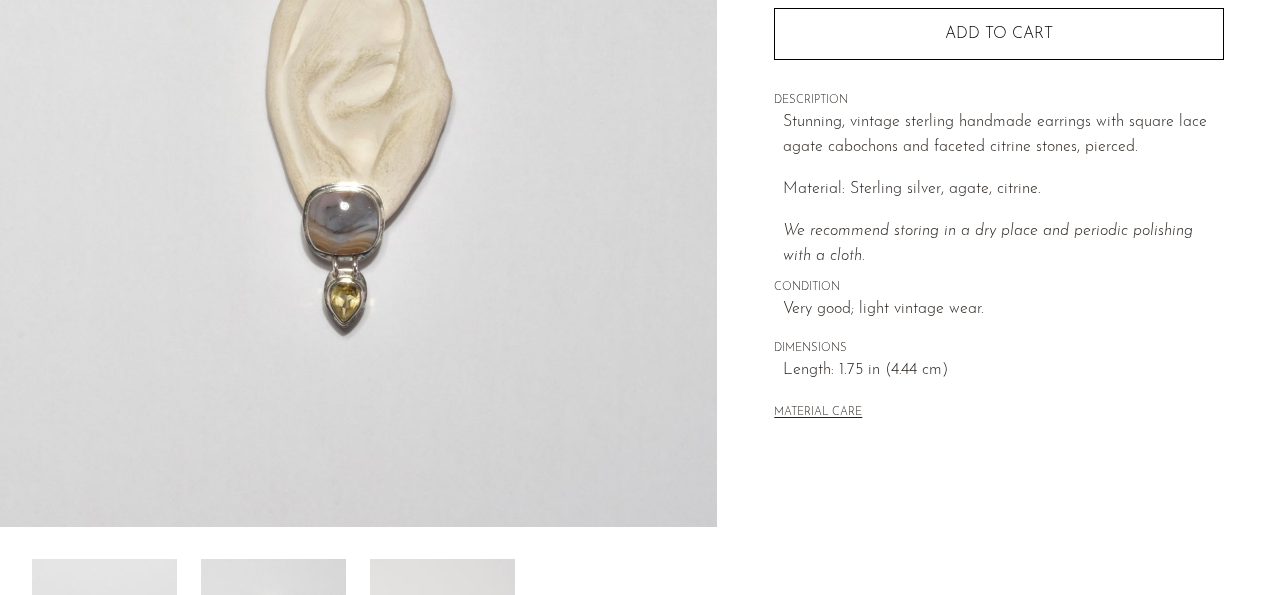 scroll, scrollTop: 208, scrollLeft: 0, axis: vertical 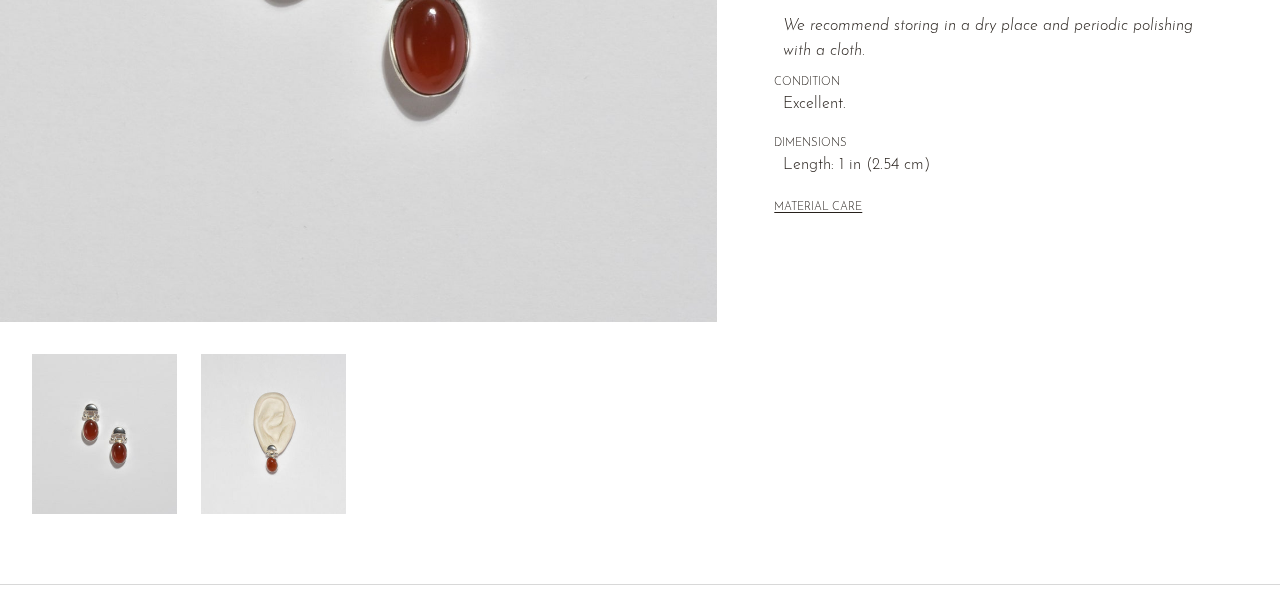 click at bounding box center [273, 434] 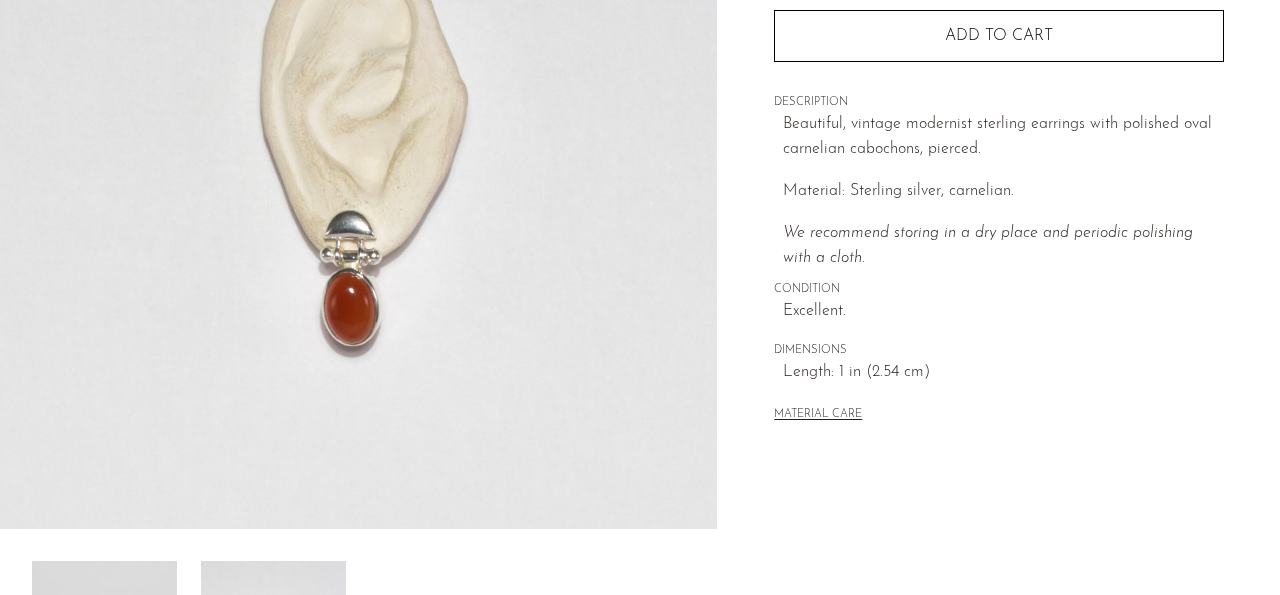 scroll, scrollTop: 624, scrollLeft: 0, axis: vertical 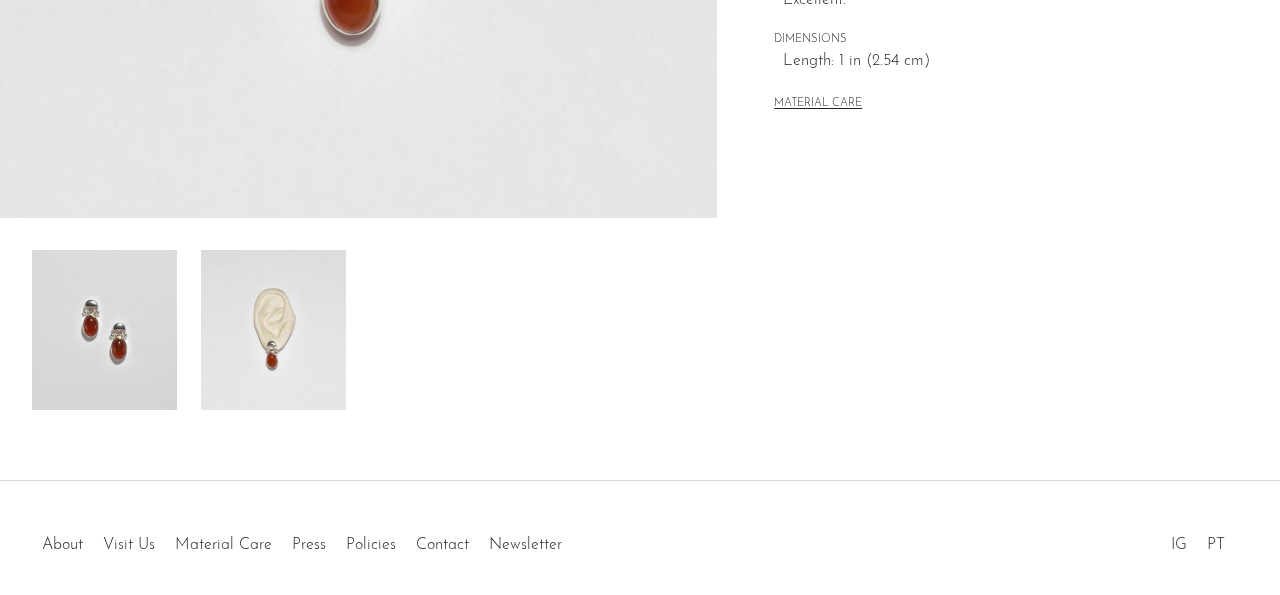 click at bounding box center (104, 330) 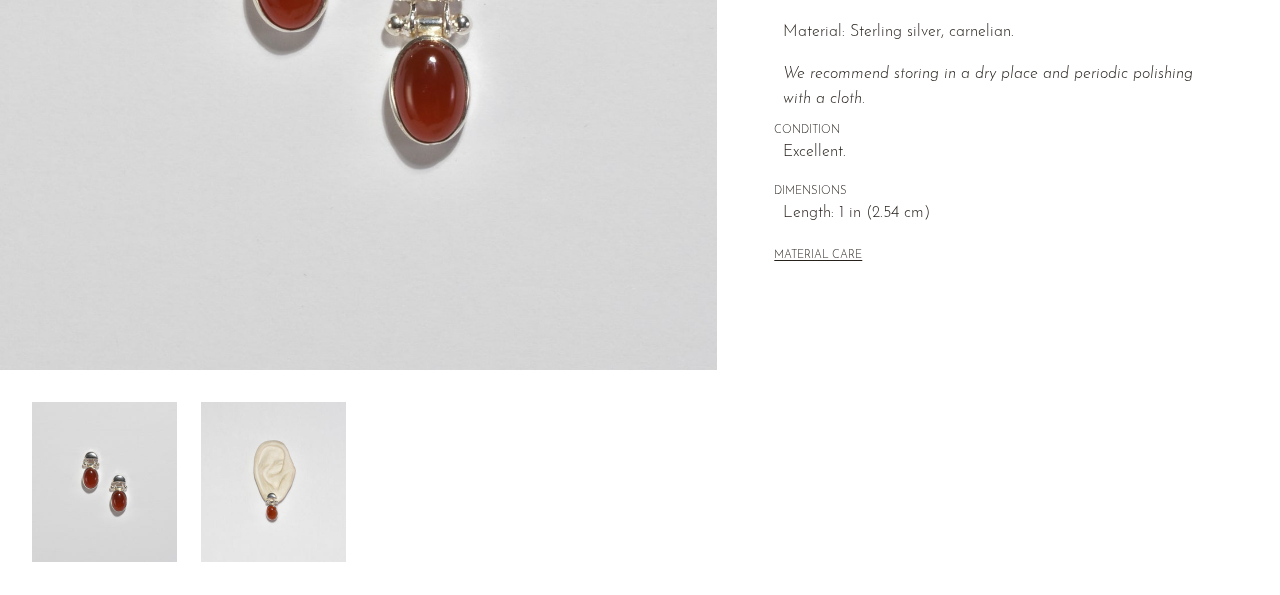 scroll, scrollTop: 520, scrollLeft: 0, axis: vertical 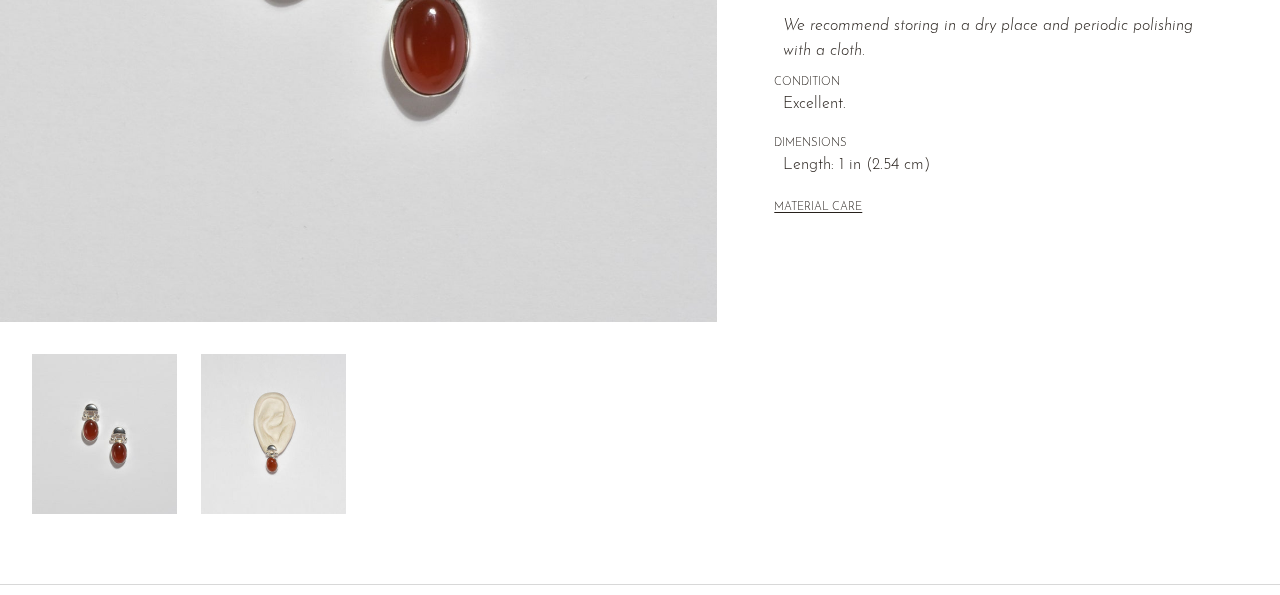 click at bounding box center (273, 434) 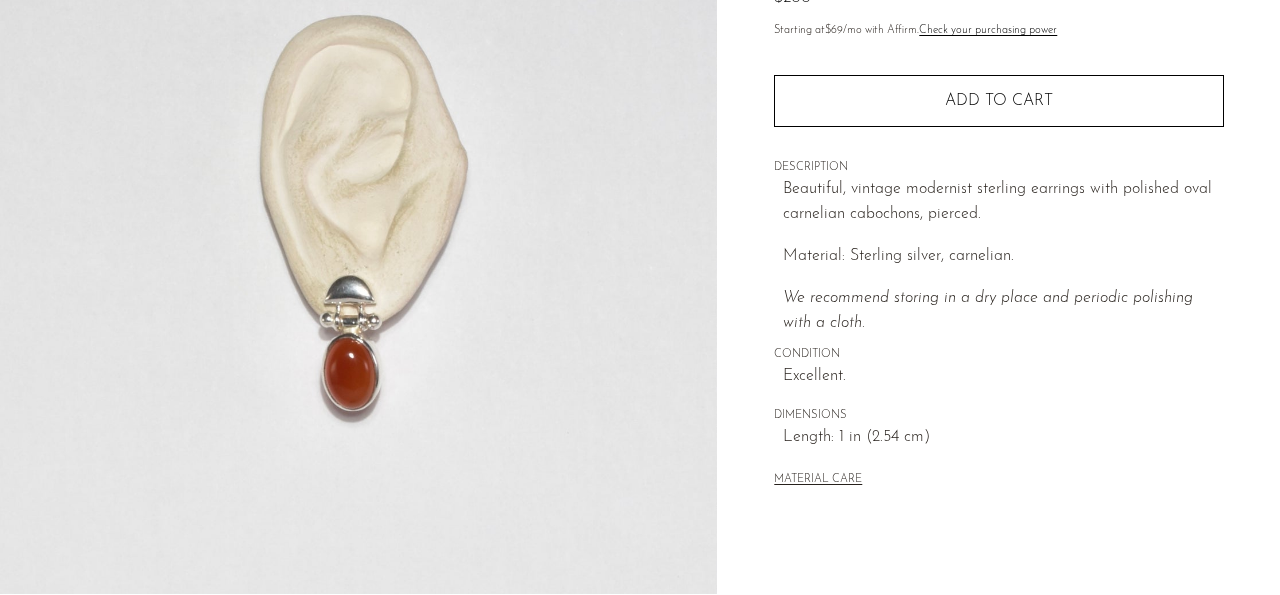 scroll, scrollTop: 208, scrollLeft: 0, axis: vertical 